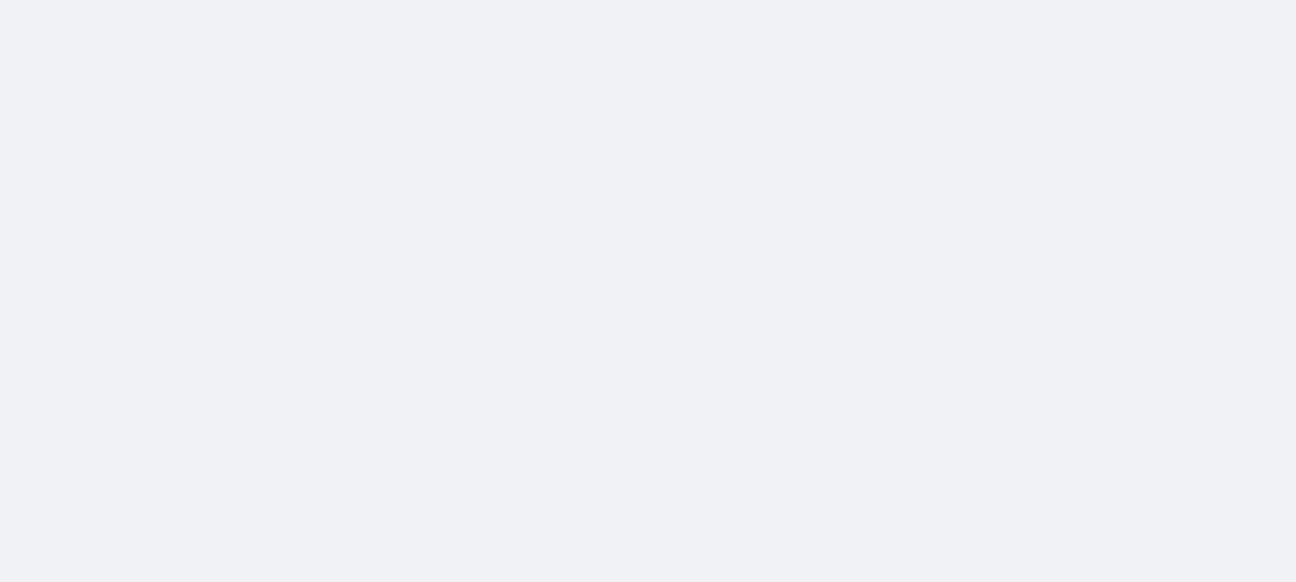 scroll, scrollTop: 0, scrollLeft: 0, axis: both 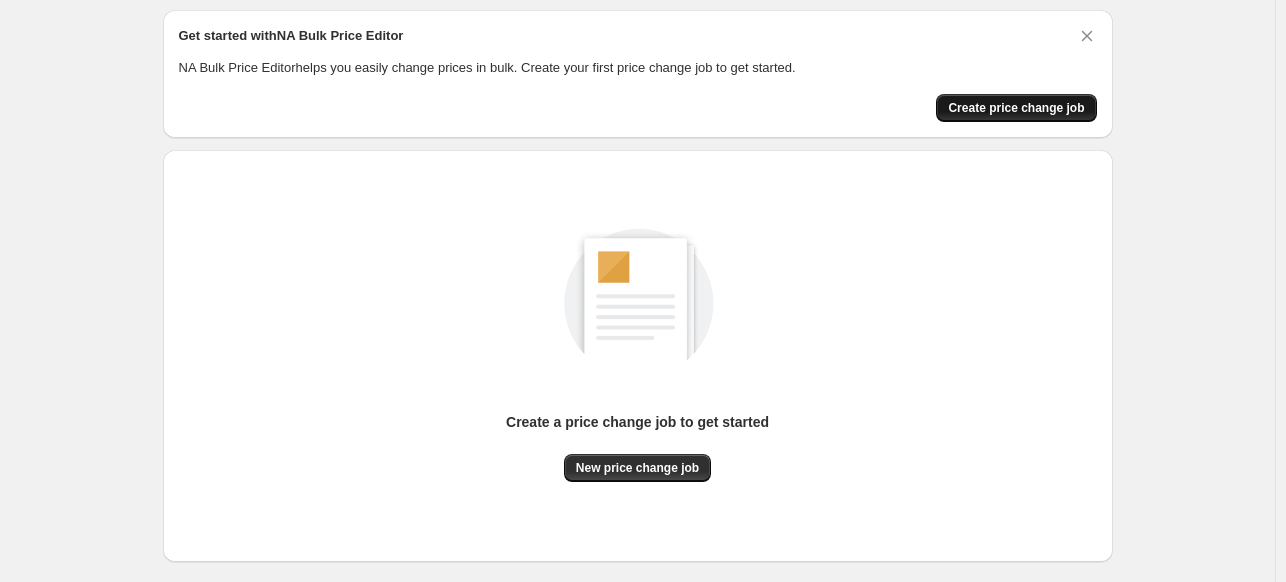 click on "Create price change job" at bounding box center (1016, 108) 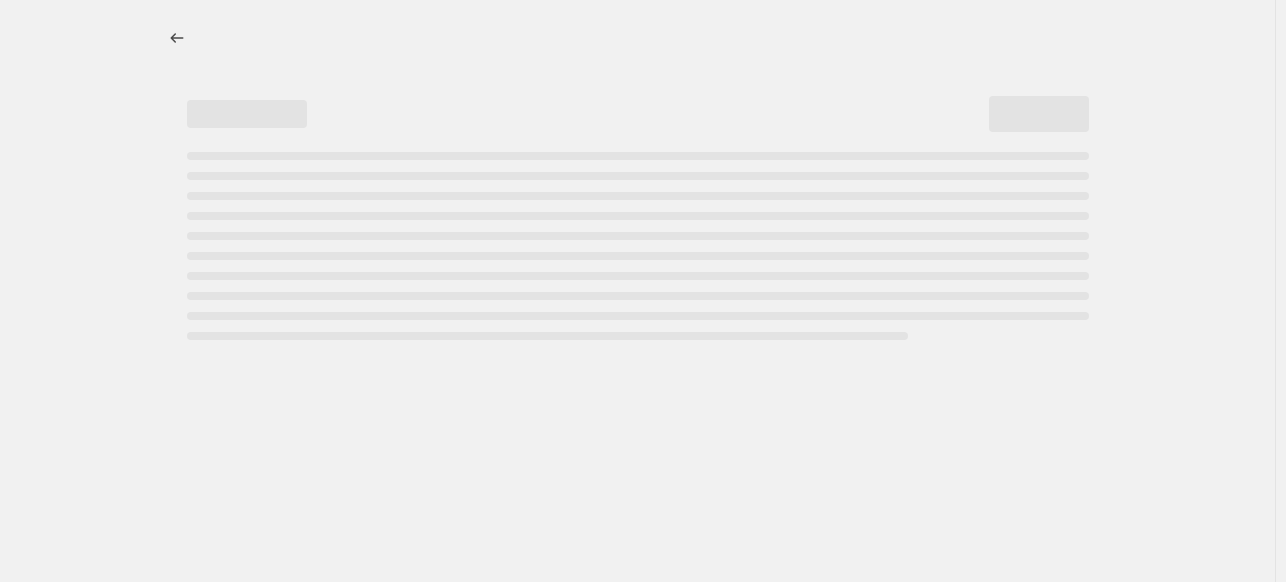scroll, scrollTop: 0, scrollLeft: 0, axis: both 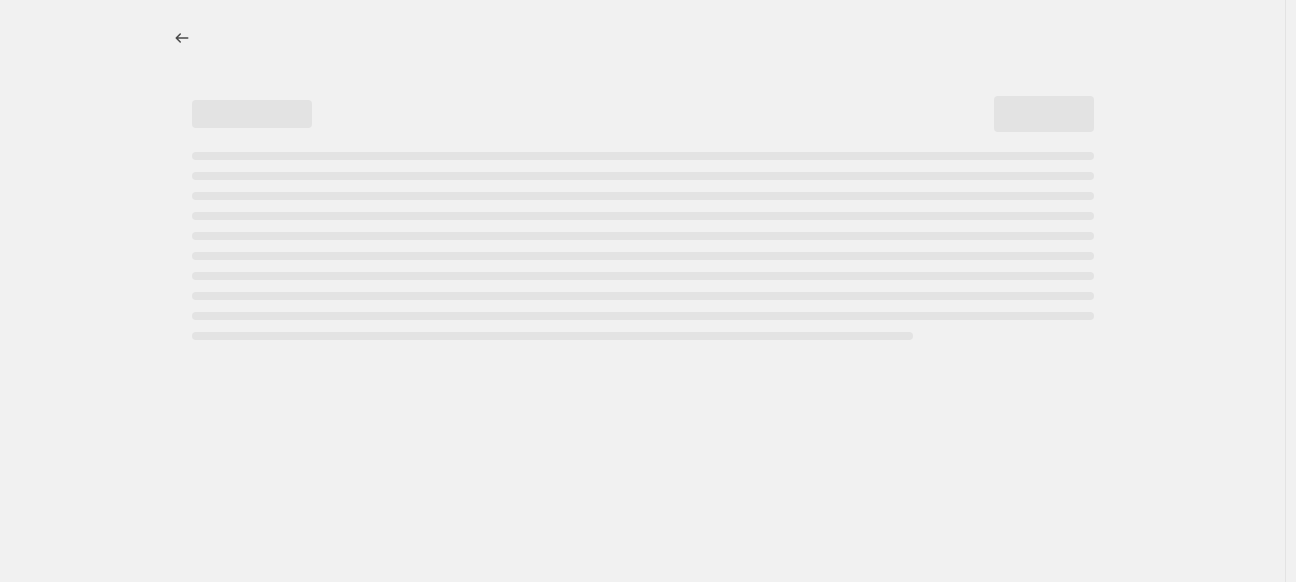 select on "percentage" 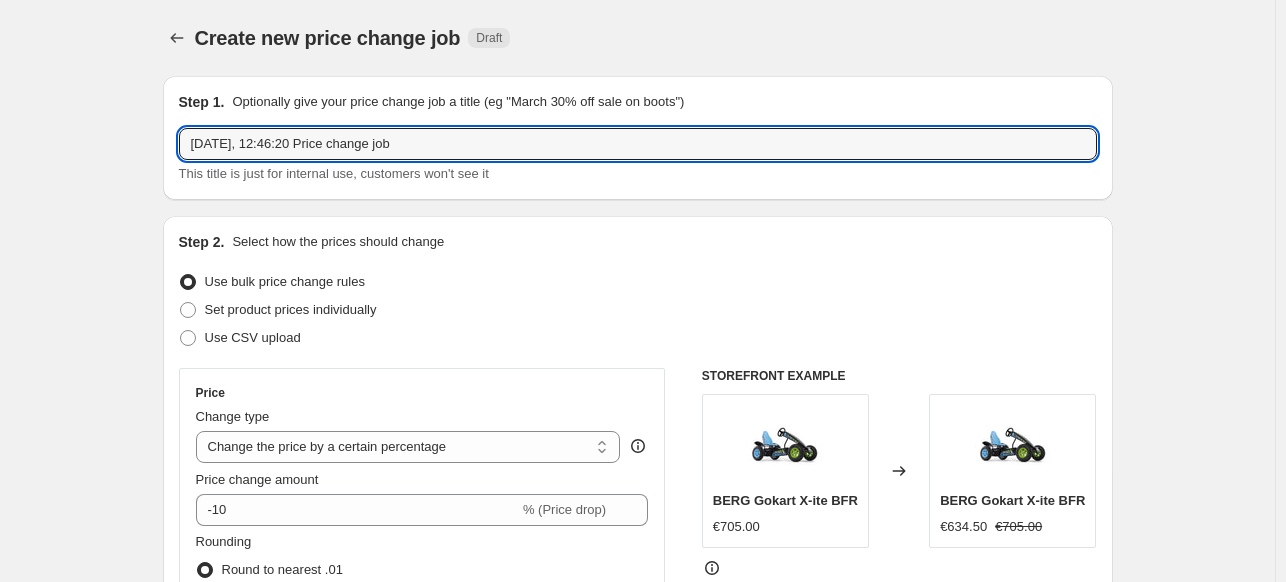 drag, startPoint x: 451, startPoint y: 142, endPoint x: -15, endPoint y: 50, distance: 474.99475 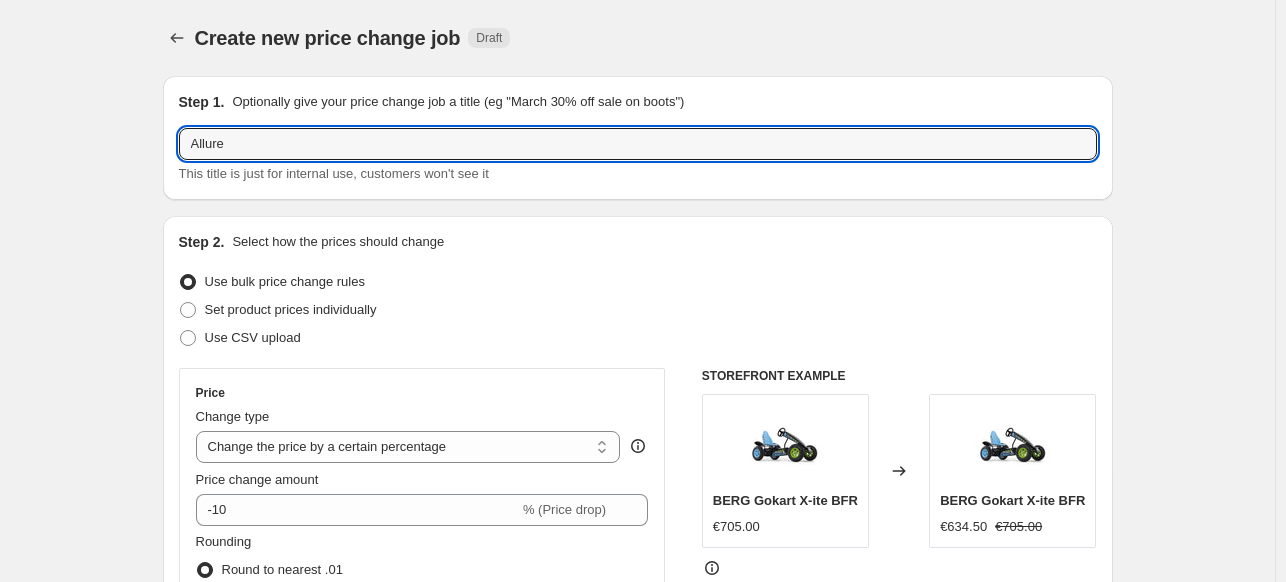 type on "Allure" 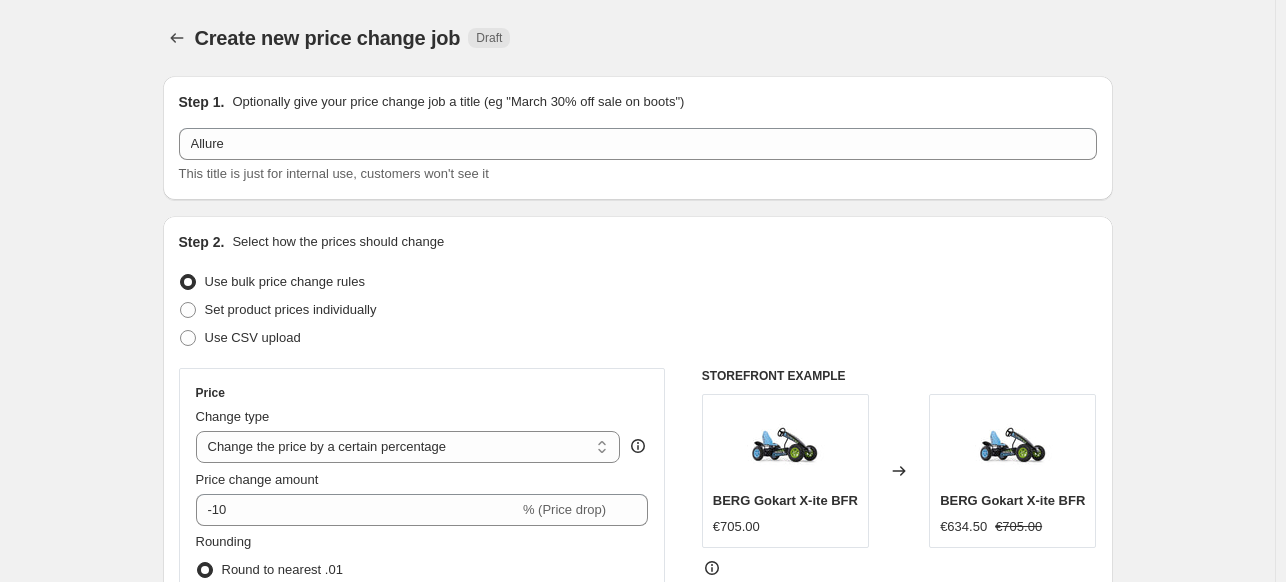 drag, startPoint x: 120, startPoint y: 170, endPoint x: 134, endPoint y: 180, distance: 17.20465 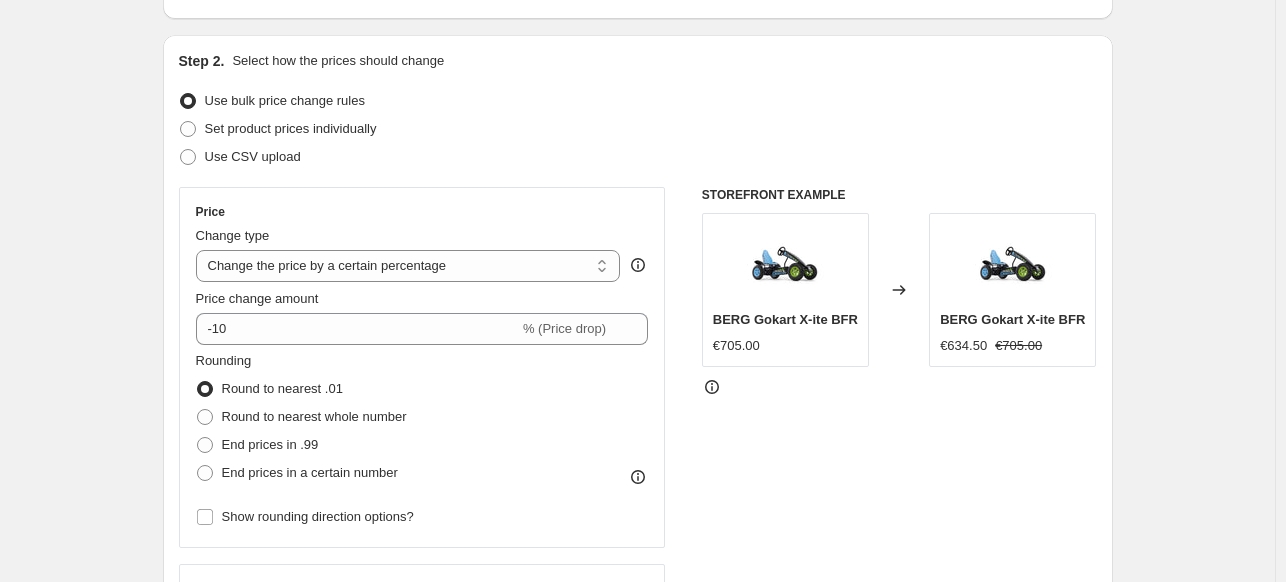 scroll, scrollTop: 100, scrollLeft: 0, axis: vertical 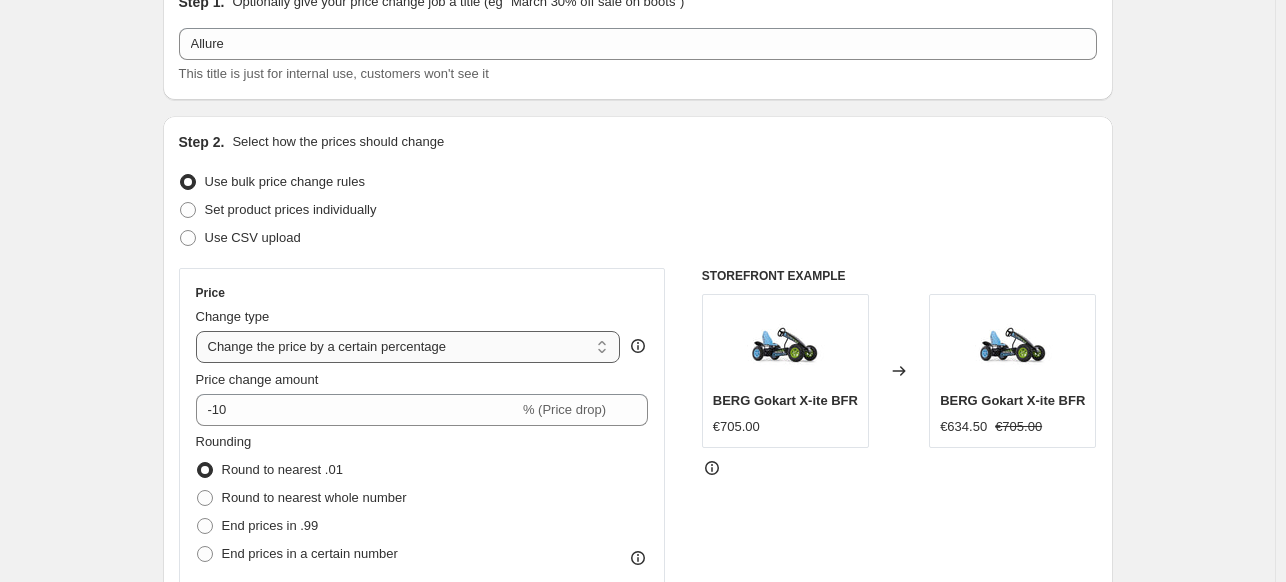 click on "Change the price to a certain amount Change the price by a certain amount Change the price by a certain percentage Change the price to the current compare at price (price before sale) Change the price by a certain amount relative to the compare at price Change the price by a certain percentage relative to the compare at price Don't change the price Change the price by a certain percentage relative to the cost per item Change price to certain cost margin" at bounding box center (408, 347) 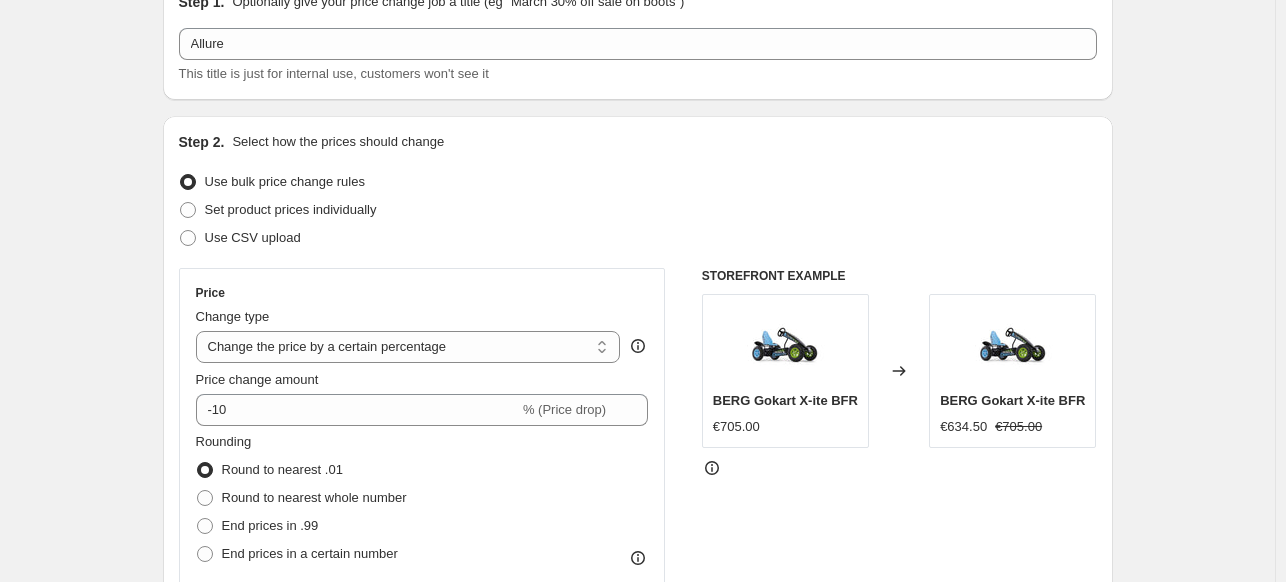 click on "Create new price change job. This page is ready Create new price change job Draft Step 1. Optionally give your price change job a title (eg "March 30% off sale on boots") Allure This title is just for internal use, customers won't see it Step 2. Select how the prices should change Use bulk price change rules Set product prices individually Use CSV upload Price Change type Change the price to a certain amount Change the price by a certain amount Change the price by a certain percentage Change the price to the current compare at price (price before sale) Change the price by a certain amount relative to the compare at price Change the price by a certain percentage relative to the compare at price Don't change the price Change the price by a certain percentage relative to the cost per item Change price to certain cost margin Change the price by a certain percentage Price change amount -10 % (Price drop) Rounding Round to nearest .01 Round to nearest whole number End prices in .99 End prices in a certain number" at bounding box center [637, 899] 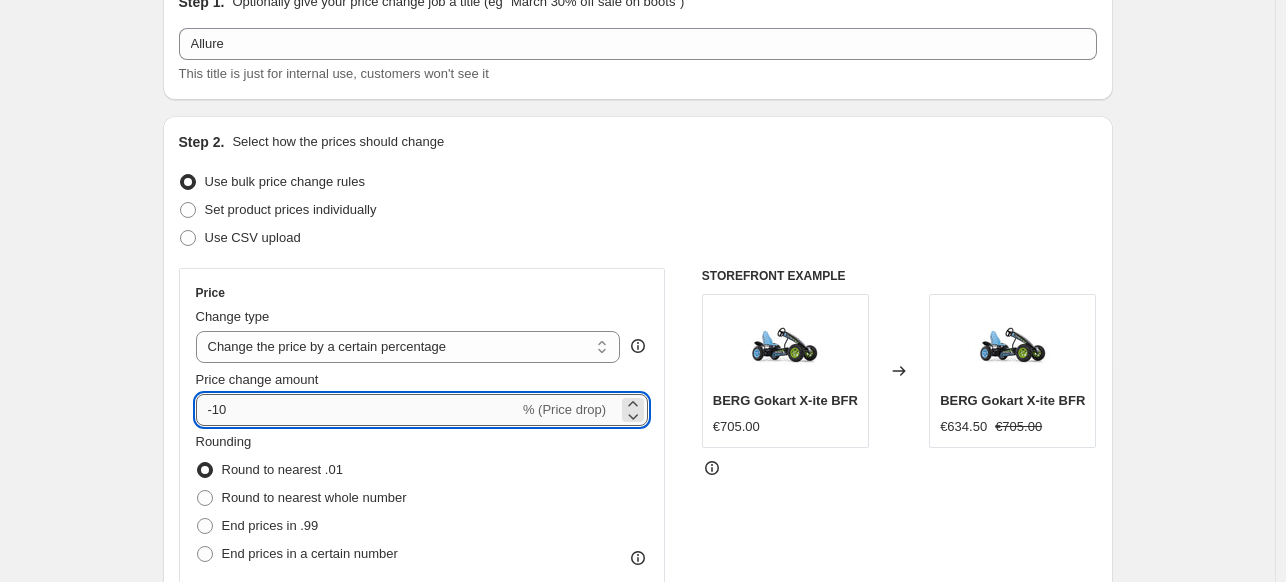 click on "-10" at bounding box center (357, 410) 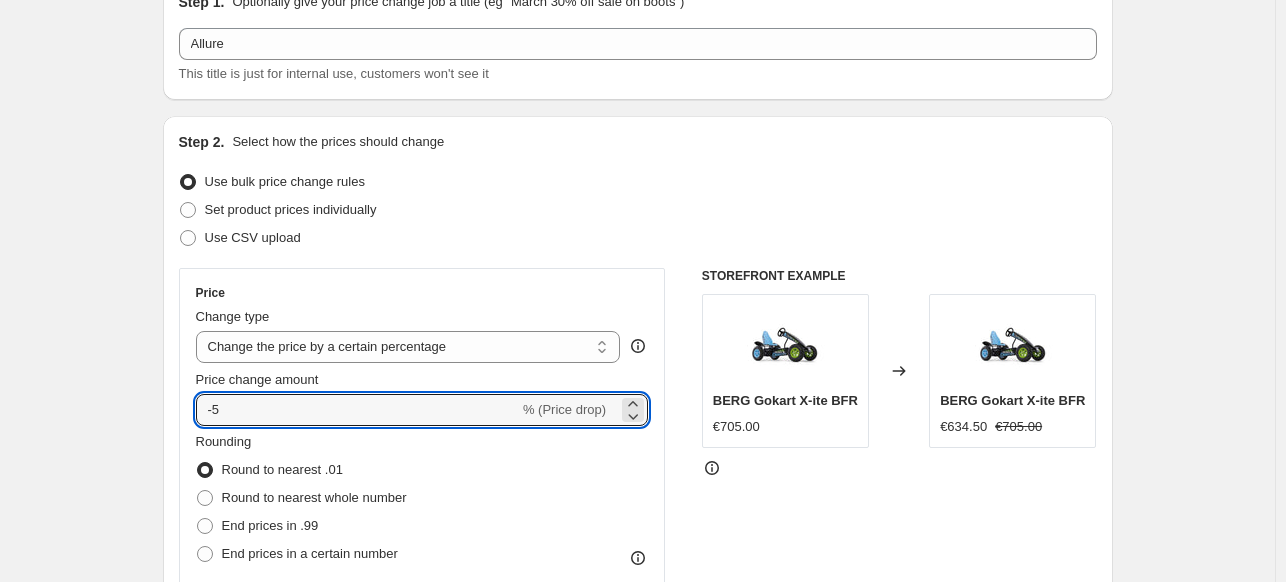 type on "-5" 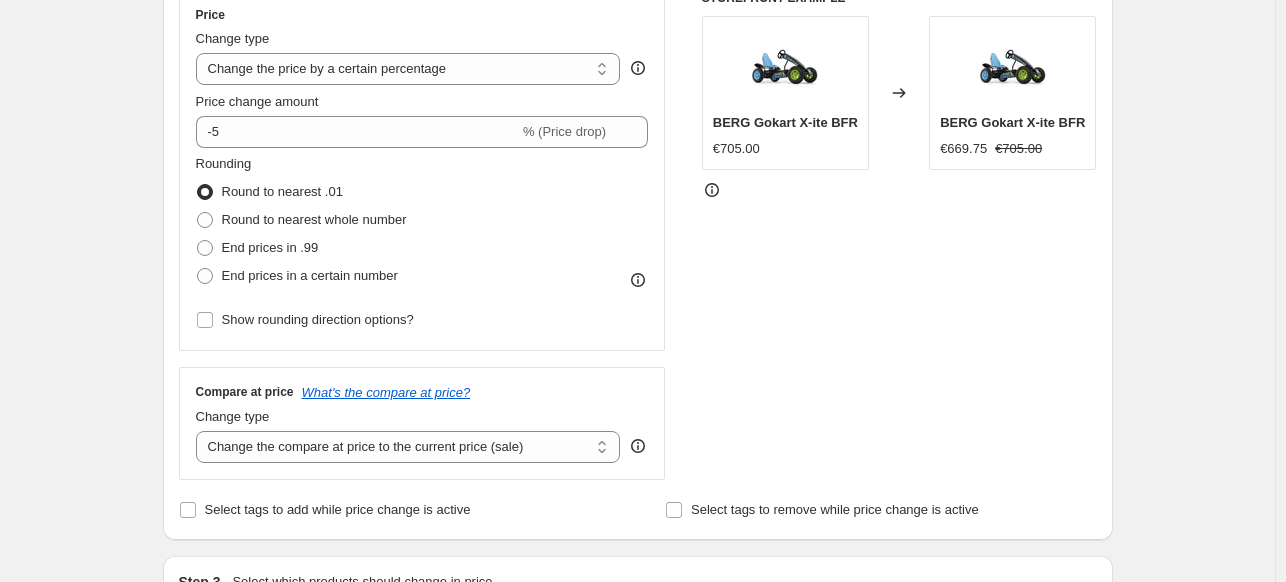 scroll, scrollTop: 400, scrollLeft: 0, axis: vertical 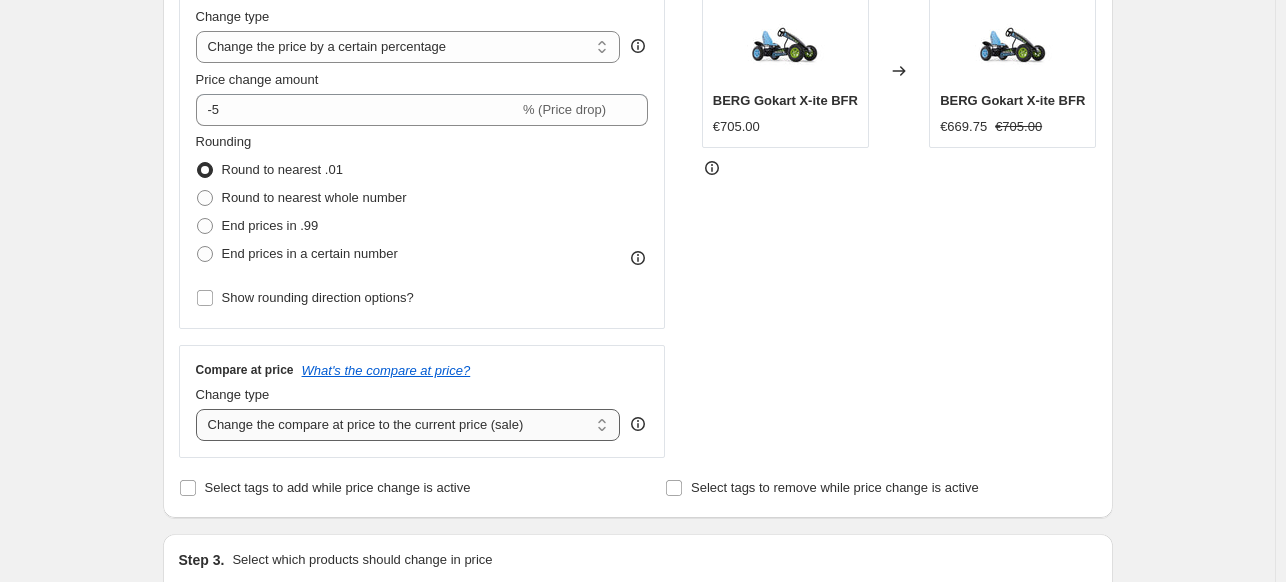 click on "Change the compare at price to the current price (sale) Change the compare at price to a certain amount Change the compare at price by a certain amount Change the compare at price by a certain percentage Change the compare at price by a certain amount relative to the actual price Change the compare at price by a certain percentage relative to the actual price Don't change the compare at price Remove the compare at price" at bounding box center [408, 425] 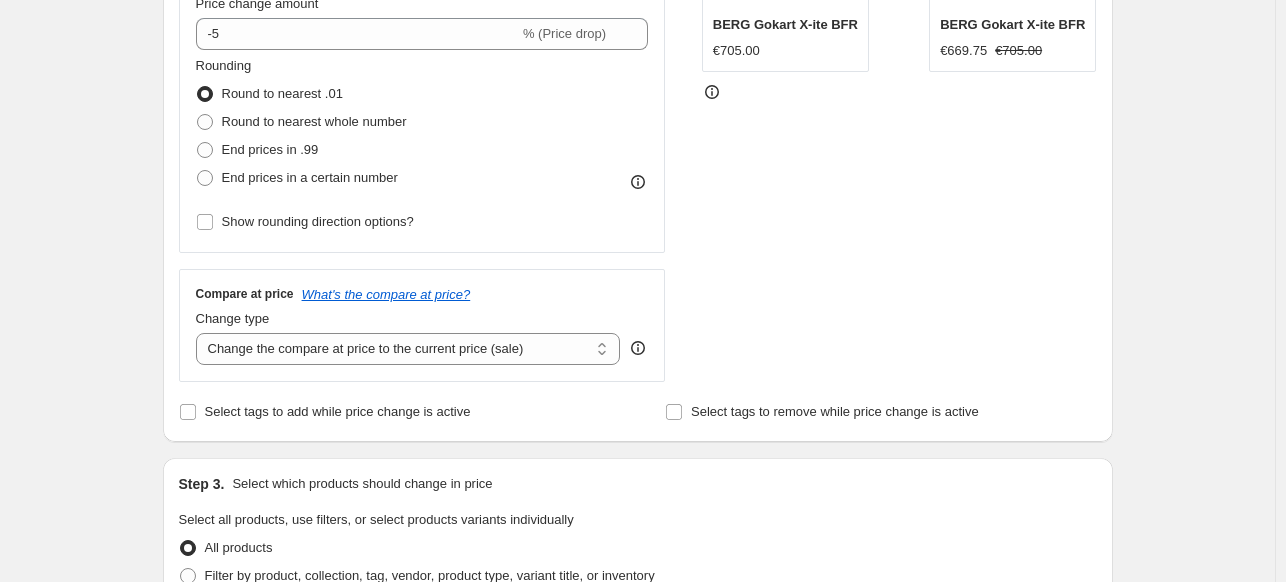 scroll, scrollTop: 600, scrollLeft: 0, axis: vertical 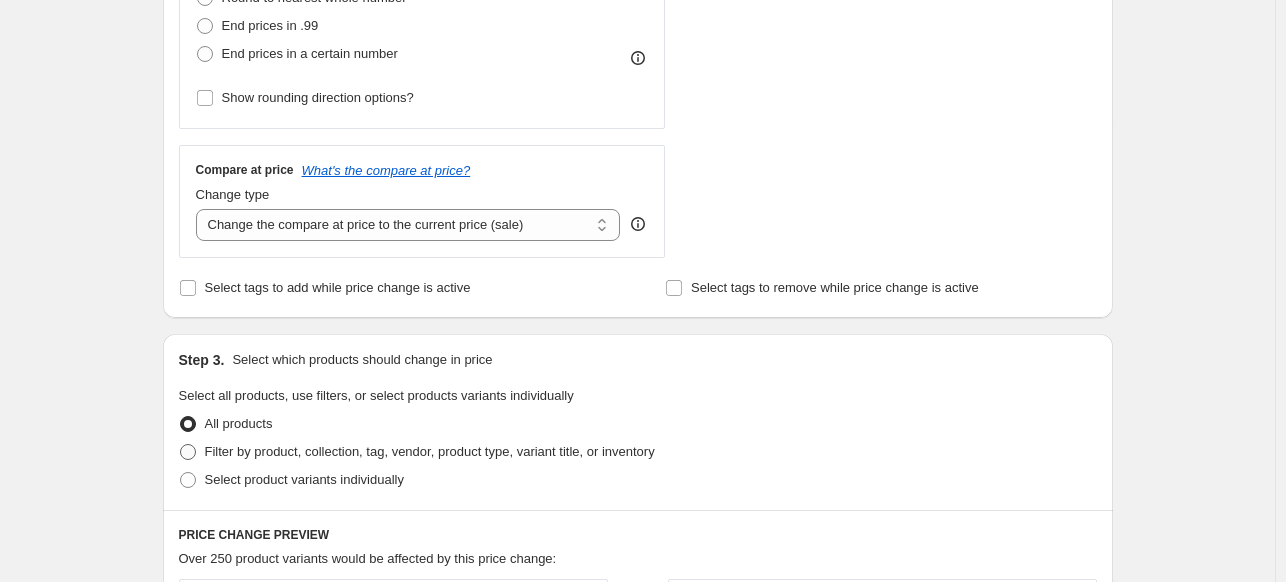 click on "Filter by product, collection, tag, vendor, product type, variant title, or inventory" at bounding box center [430, 451] 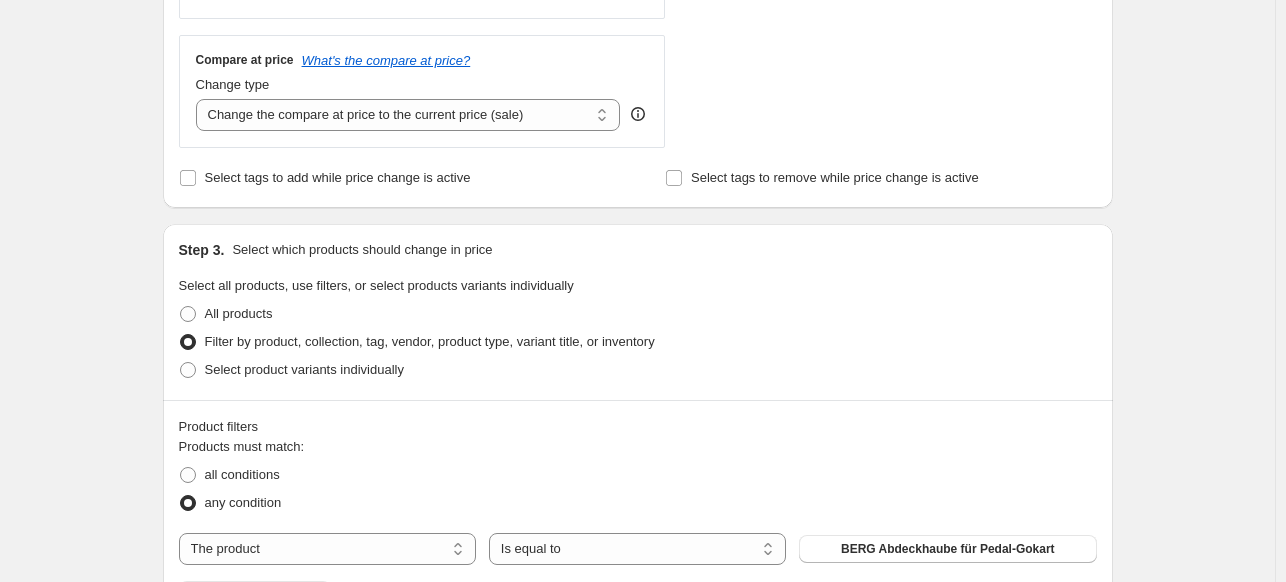 scroll, scrollTop: 800, scrollLeft: 0, axis: vertical 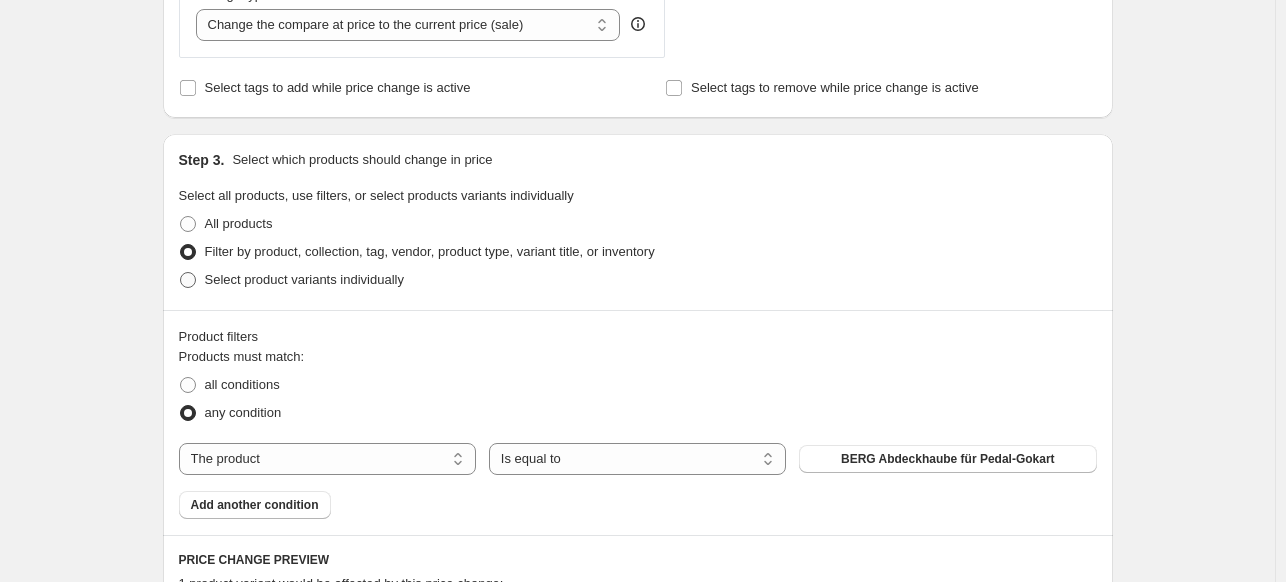click on "Select product variants individually" at bounding box center (291, 280) 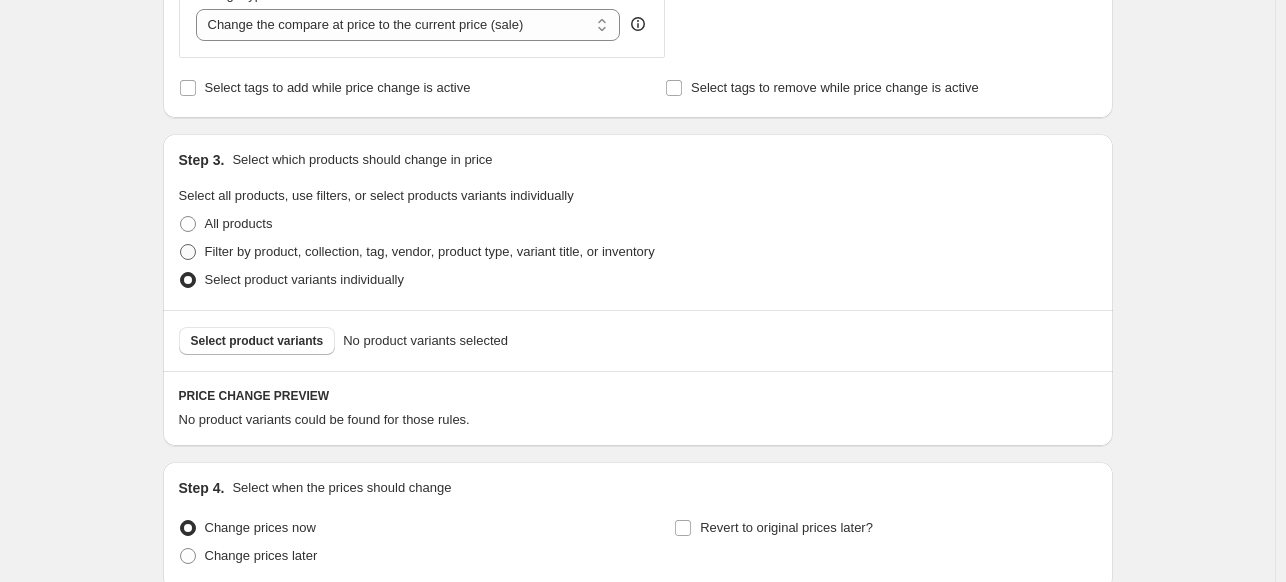 click at bounding box center (188, 252) 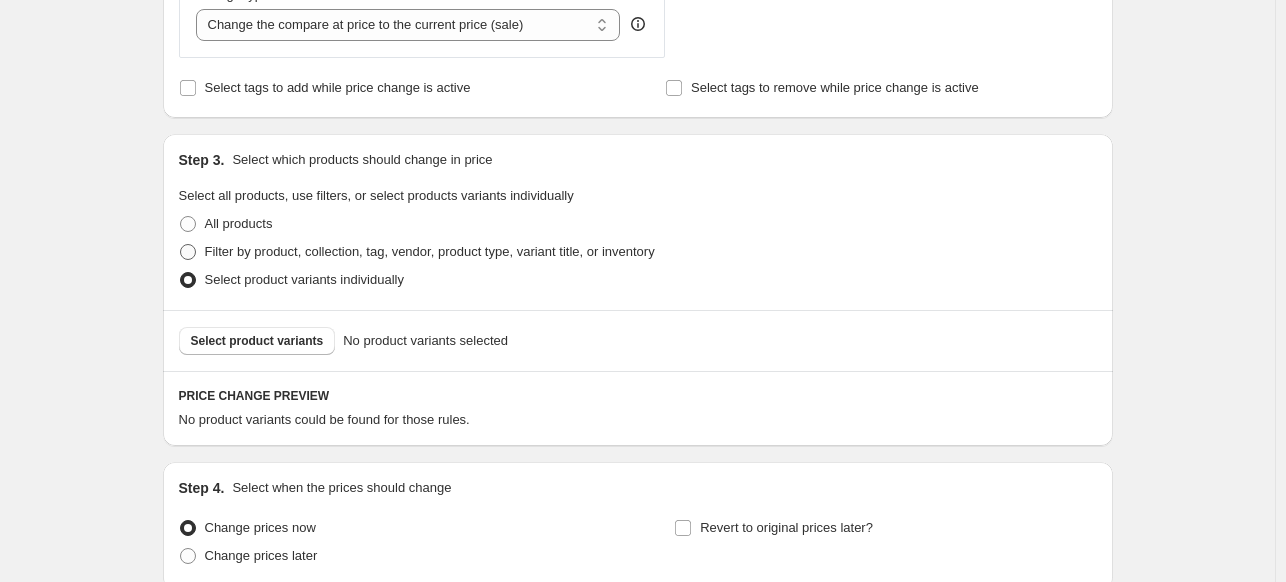 radio on "true" 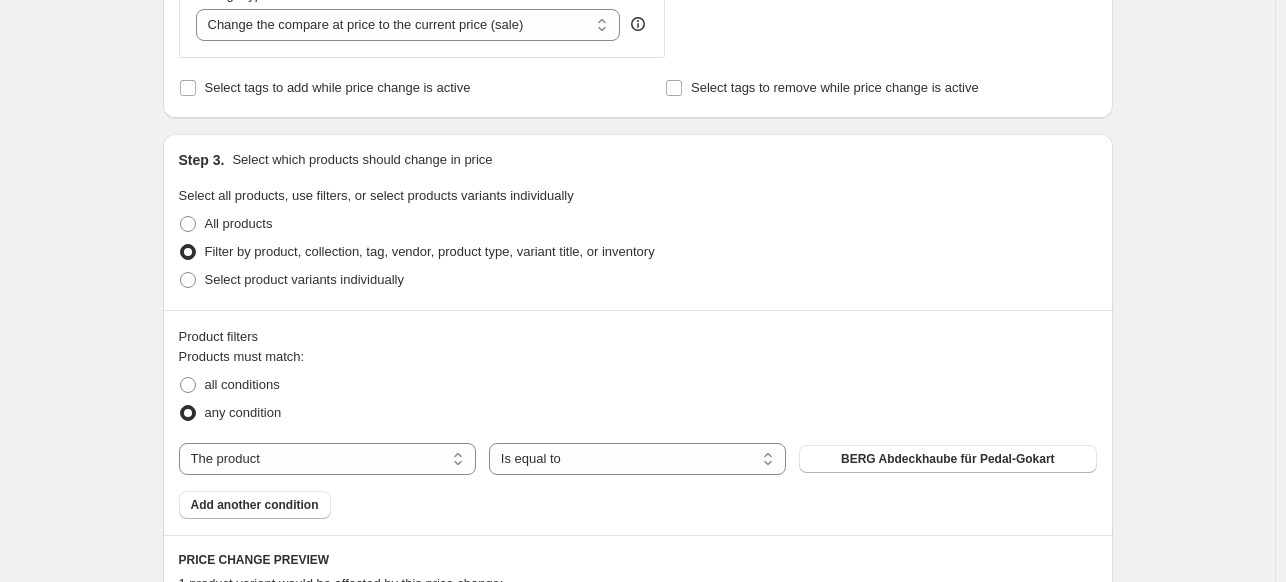 scroll, scrollTop: 900, scrollLeft: 0, axis: vertical 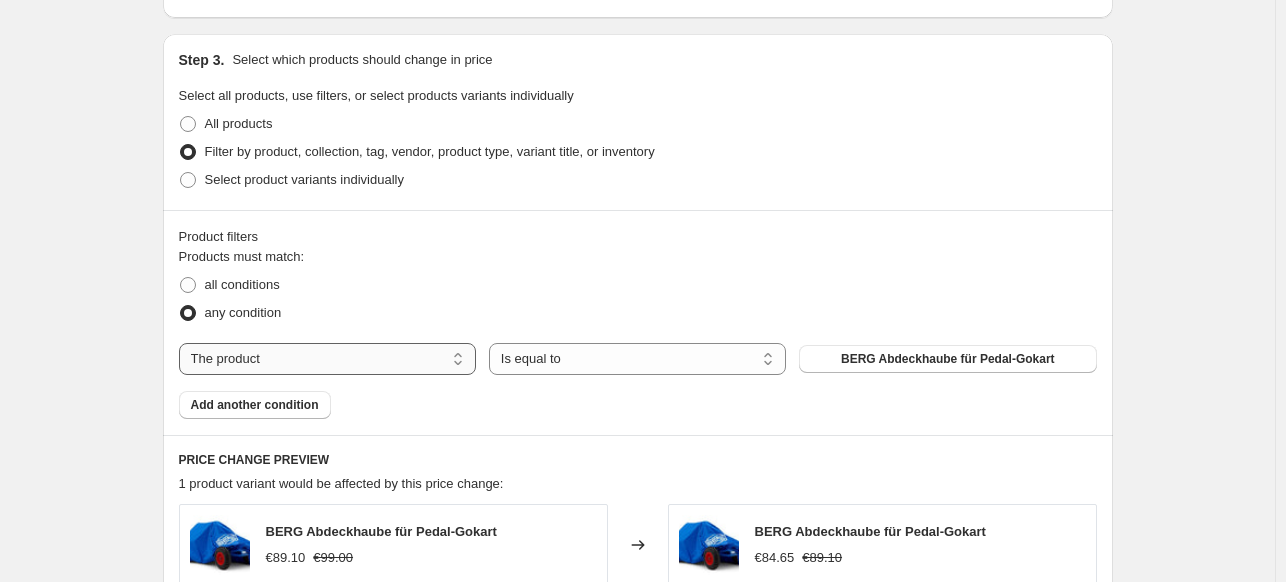 click on "The product The product's collection The product's tag The product's vendor The product's type The product's status The variant's title Inventory quantity" at bounding box center (327, 359) 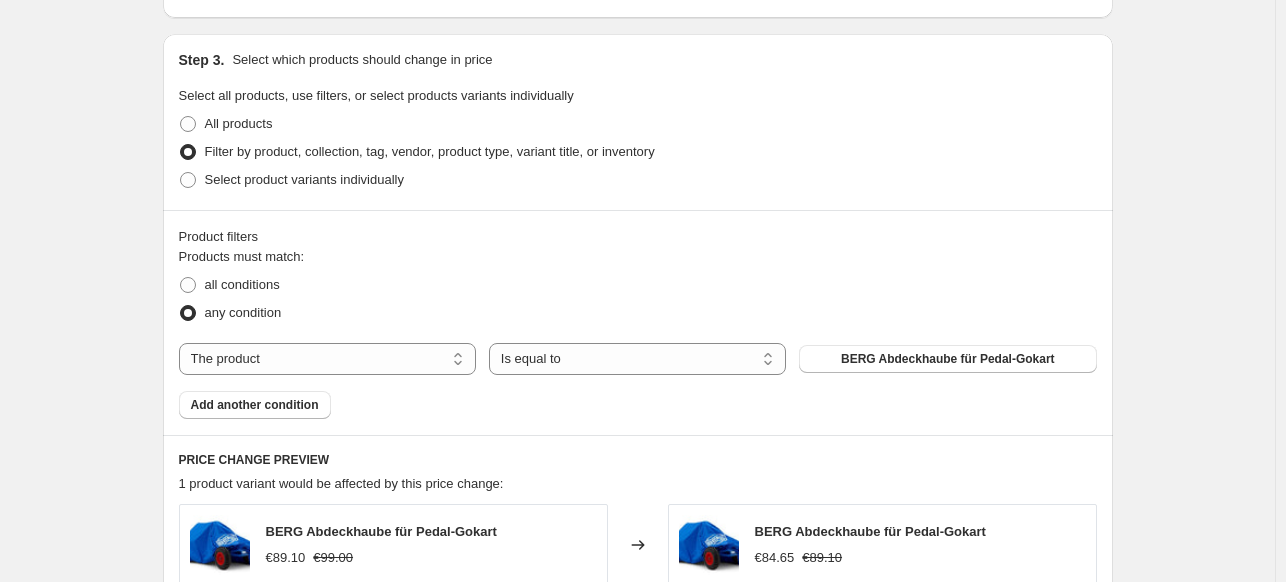 click on "Products must match: all conditions any condition The product The product's collection The product's tag The product's vendor The product's type The product's status The variant's title Inventory quantity The product Is equal to Is not equal to Is equal to BERG Abdeckhaube für Pedal-Gokart Add another condition" at bounding box center [638, 333] 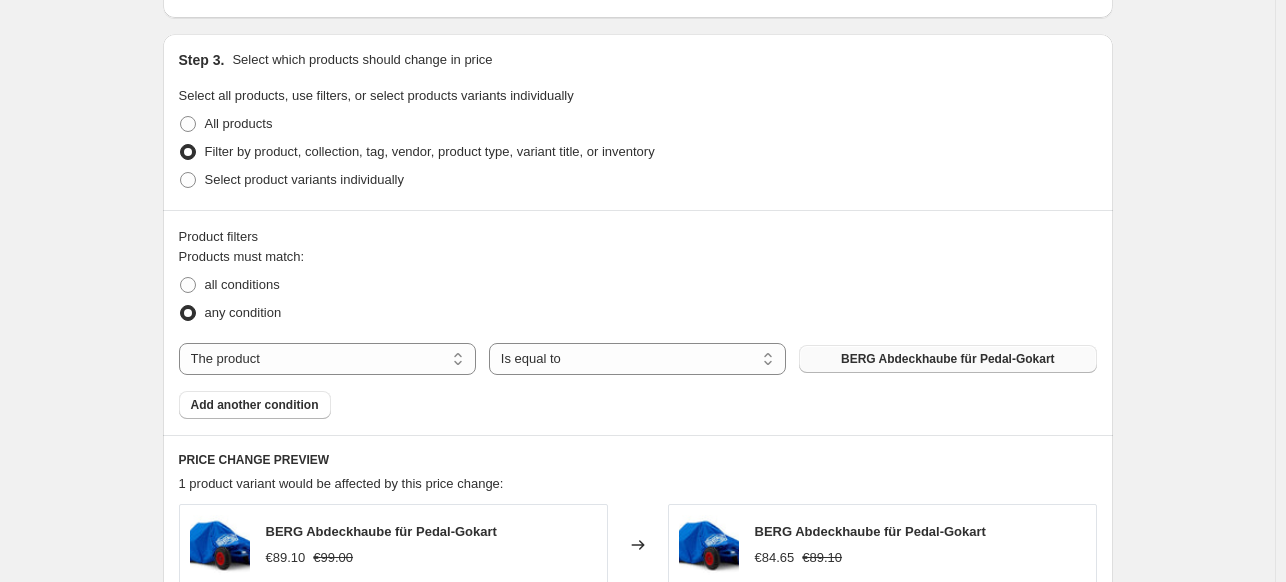 click on "BERG Abdeckhaube für Pedal-Gokart" at bounding box center [948, 359] 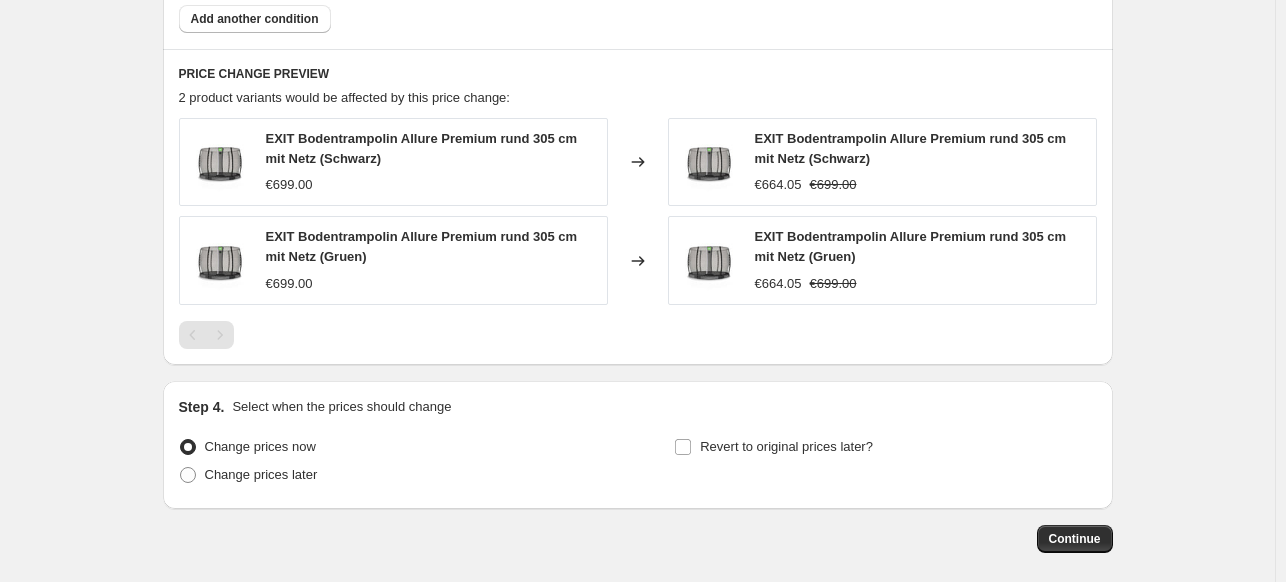 scroll, scrollTop: 1300, scrollLeft: 0, axis: vertical 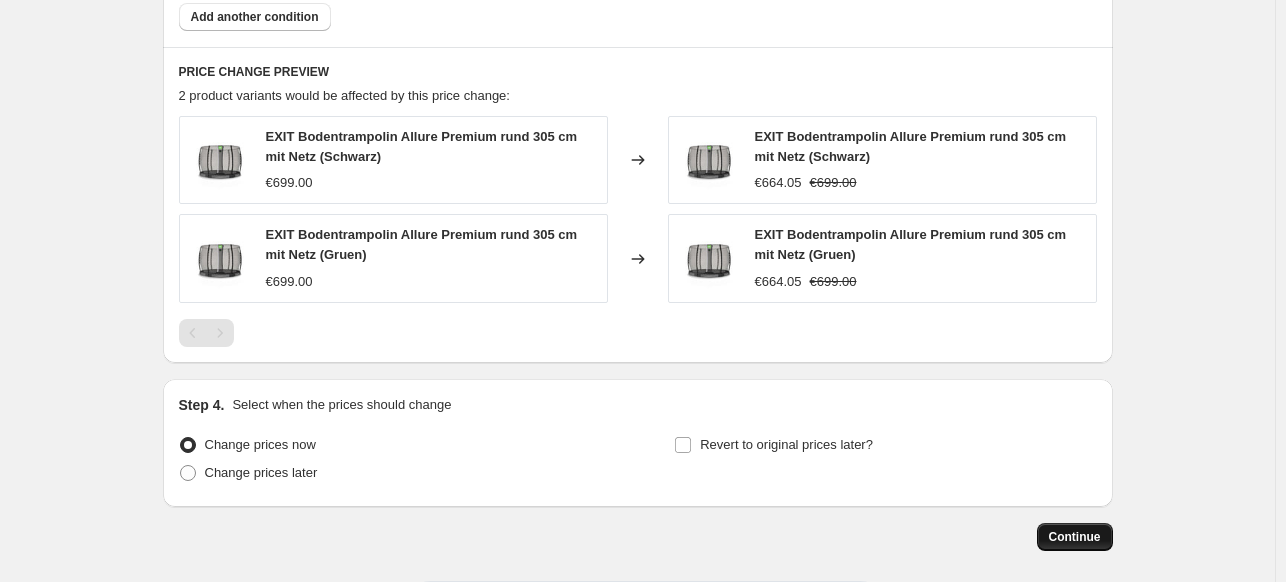 click on "Continue" at bounding box center (1075, 537) 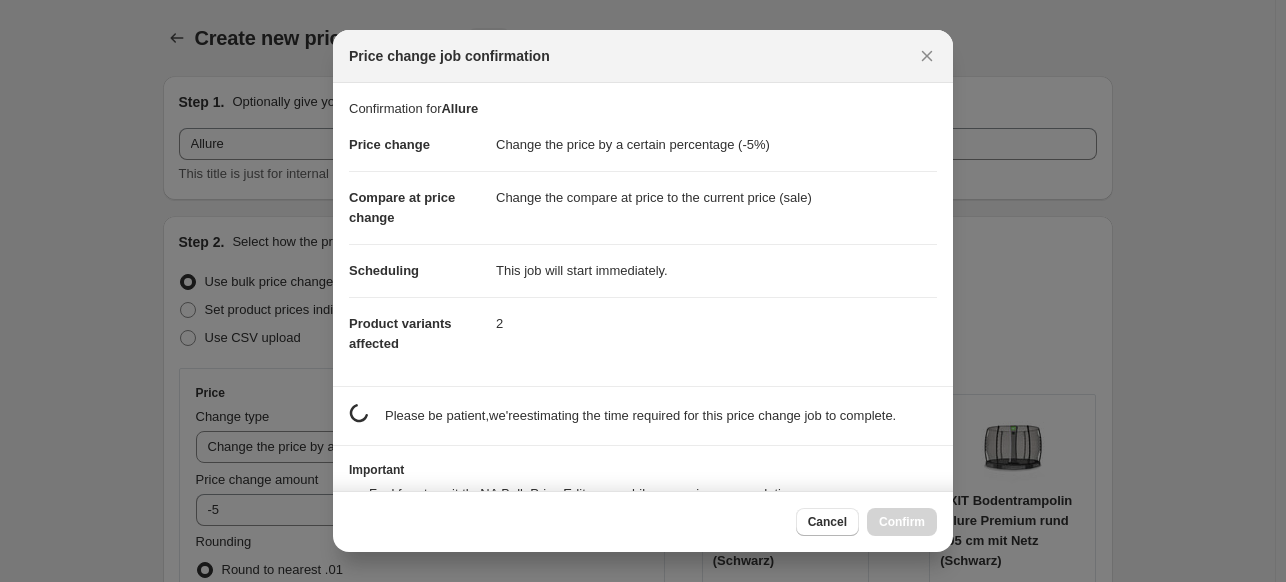 scroll, scrollTop: 0, scrollLeft: 0, axis: both 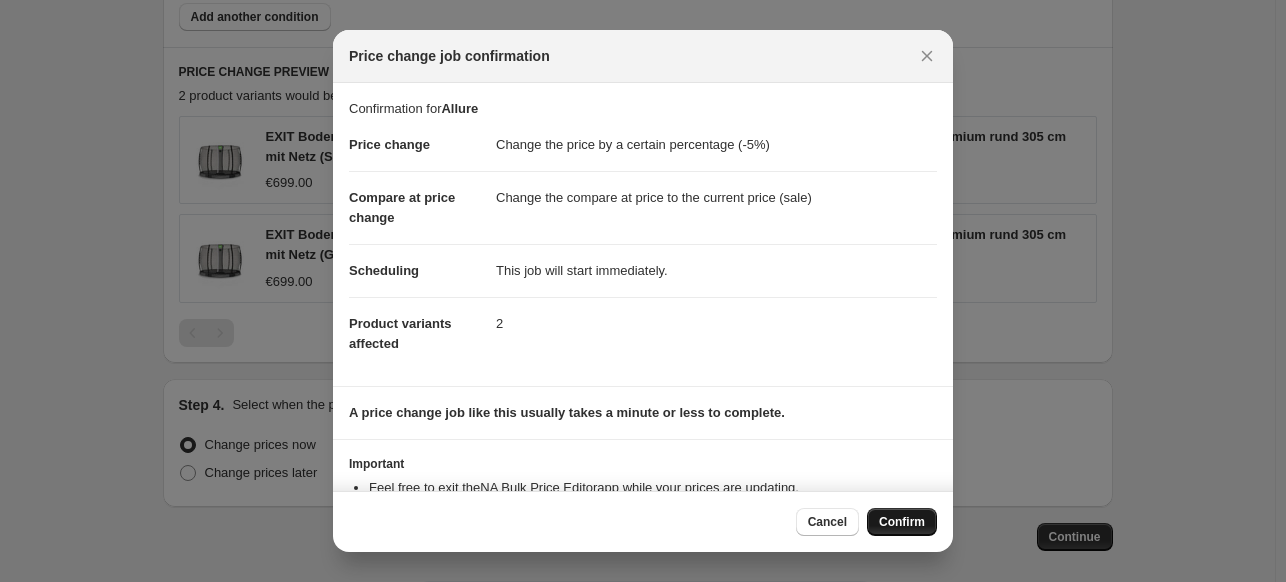 click on "Confirm" at bounding box center [902, 522] 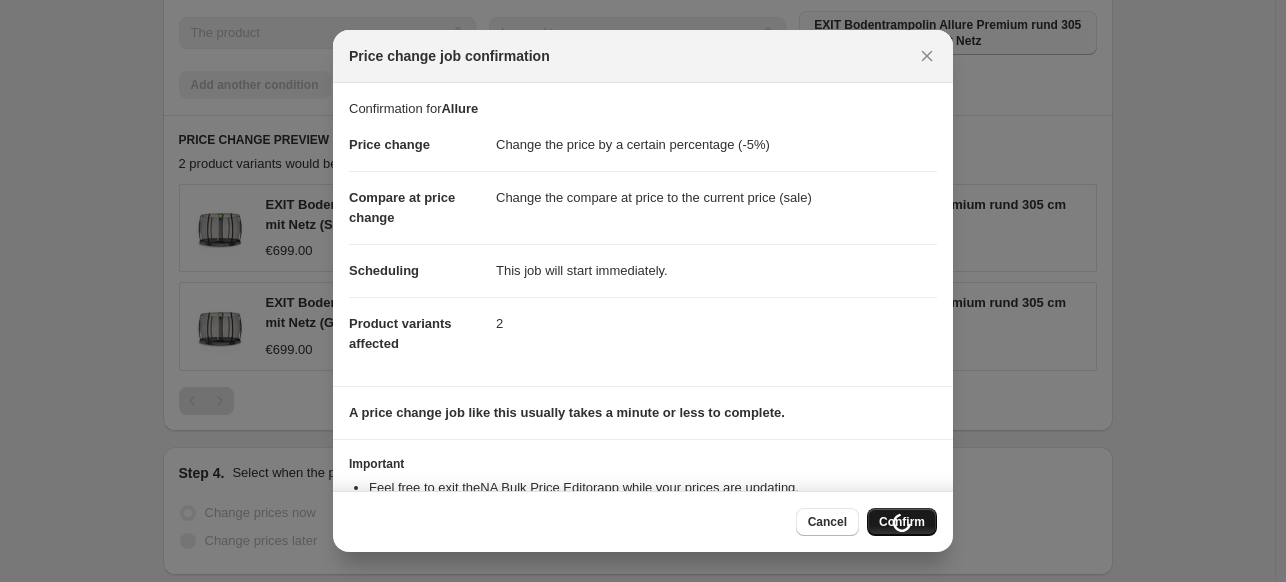 scroll, scrollTop: 1368, scrollLeft: 0, axis: vertical 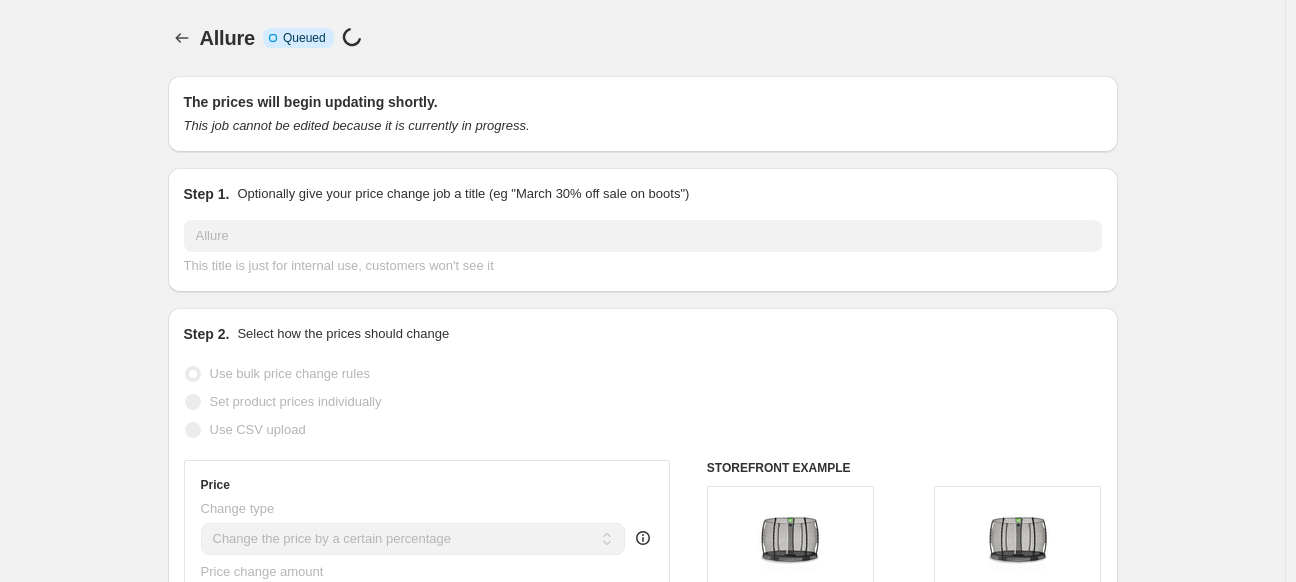select on "percentage" 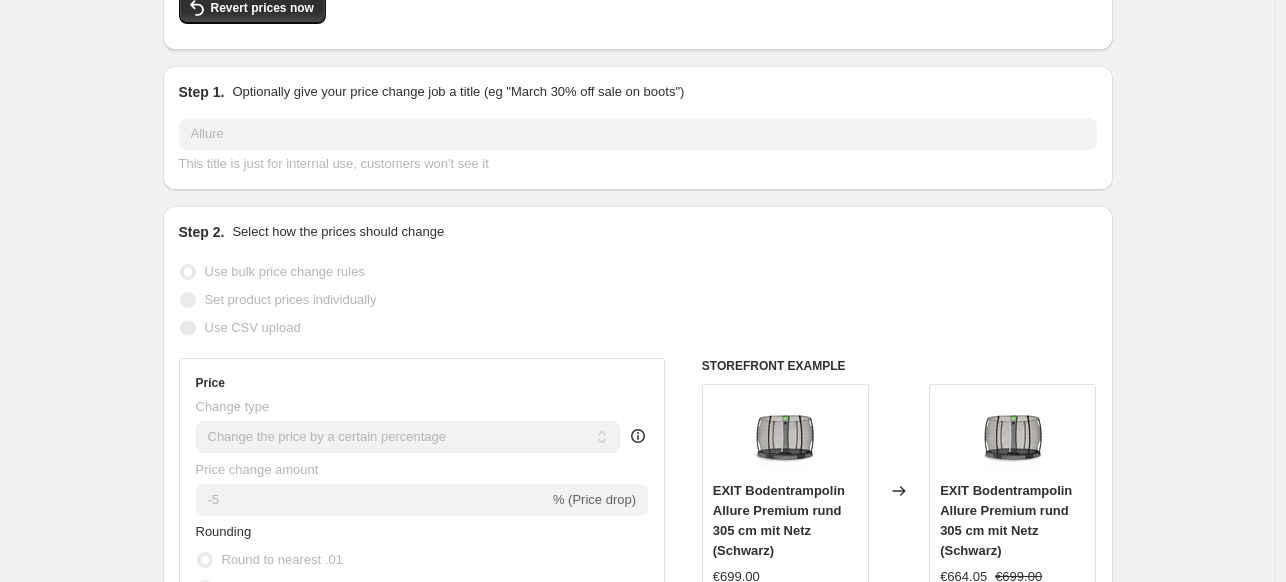 scroll, scrollTop: 0, scrollLeft: 0, axis: both 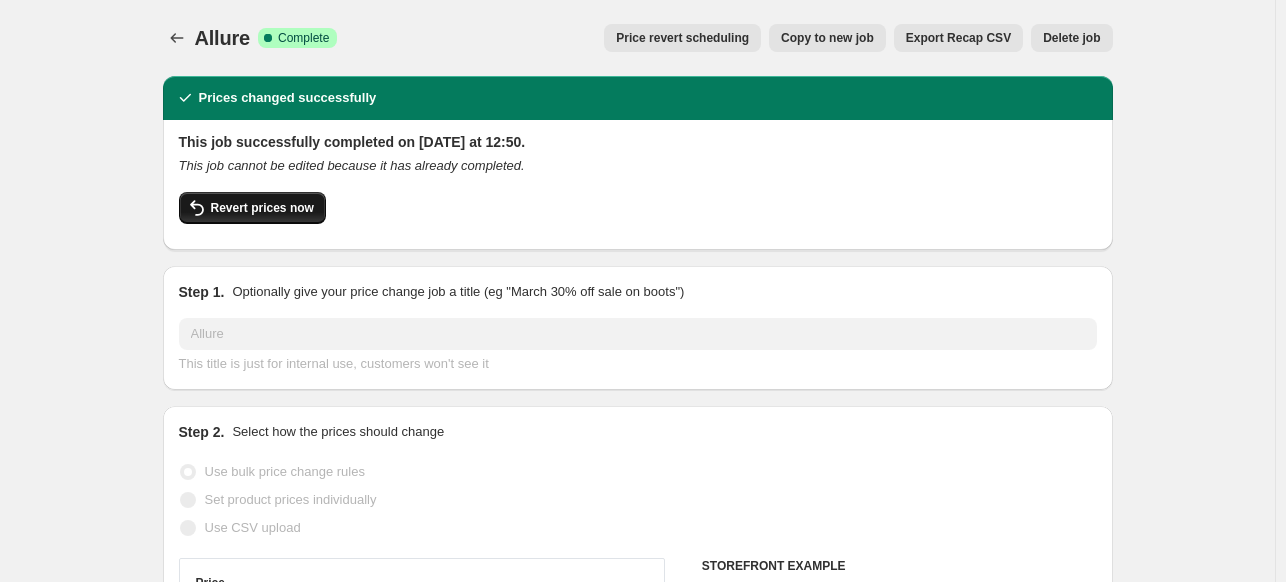click on "Revert prices now" at bounding box center (262, 208) 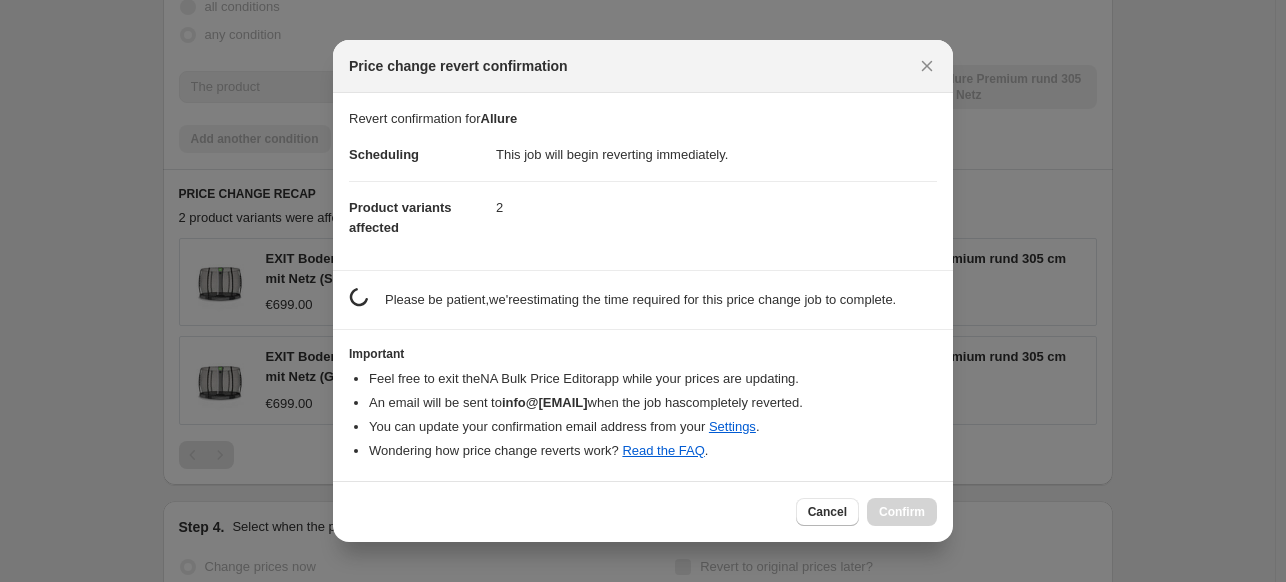scroll, scrollTop: 0, scrollLeft: 0, axis: both 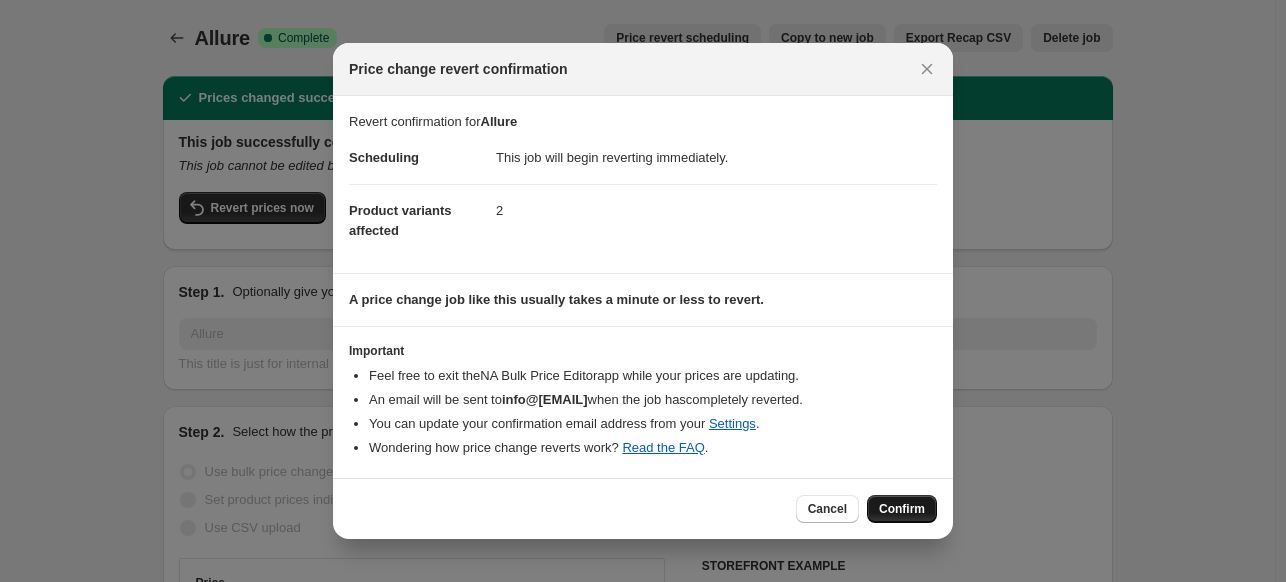 click on "Confirm" at bounding box center [902, 509] 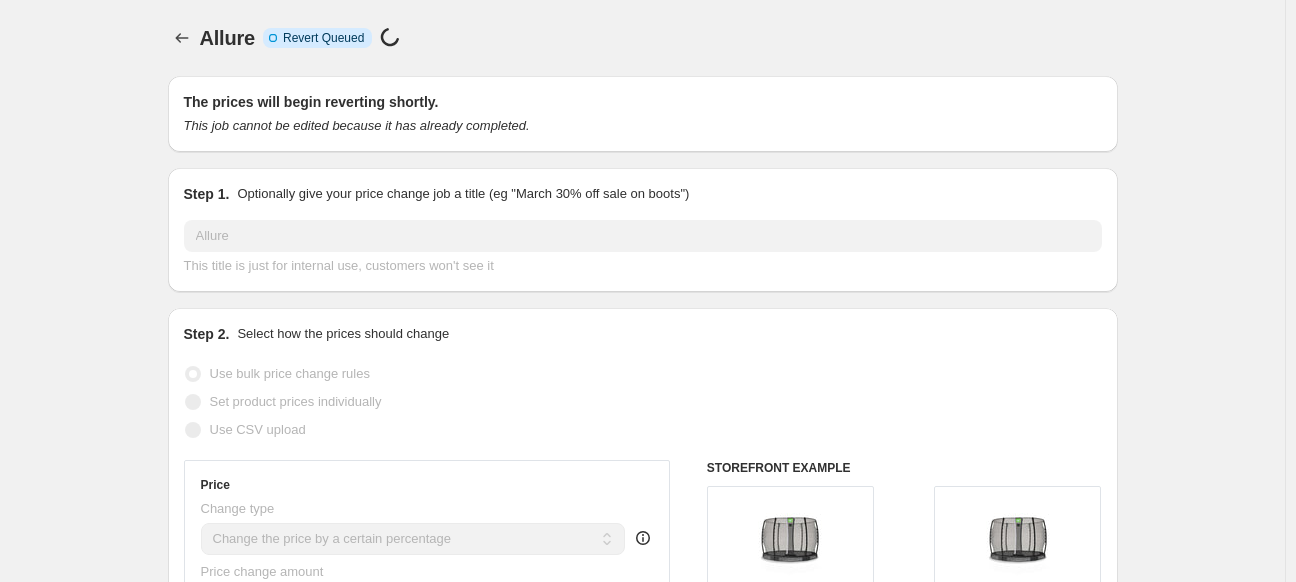 select on "percentage" 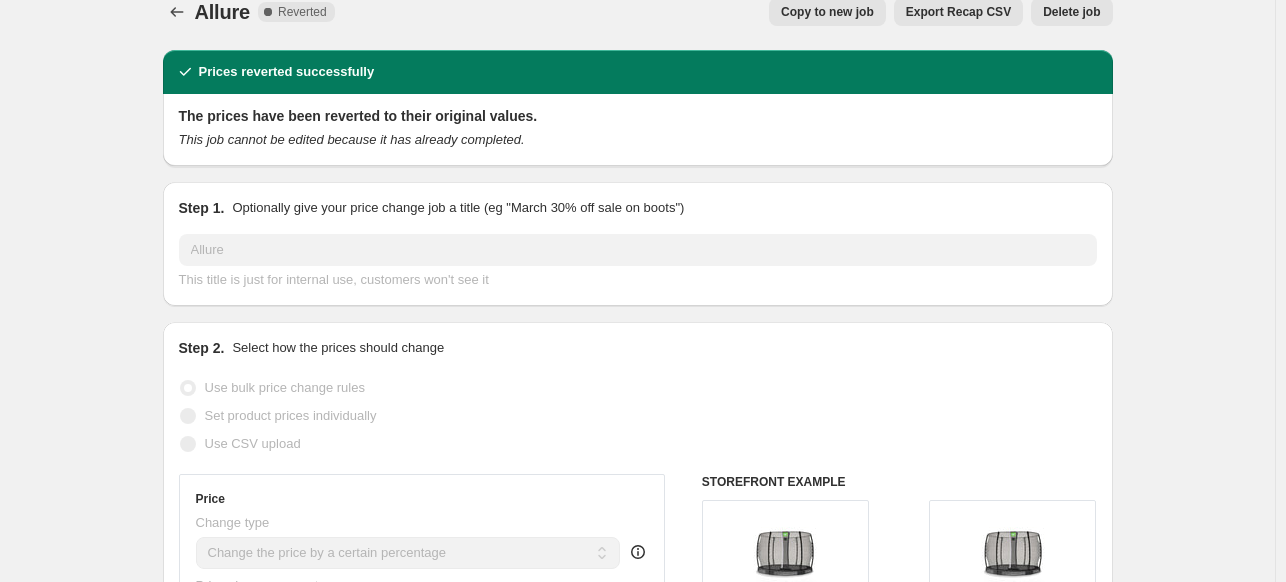 scroll, scrollTop: 0, scrollLeft: 0, axis: both 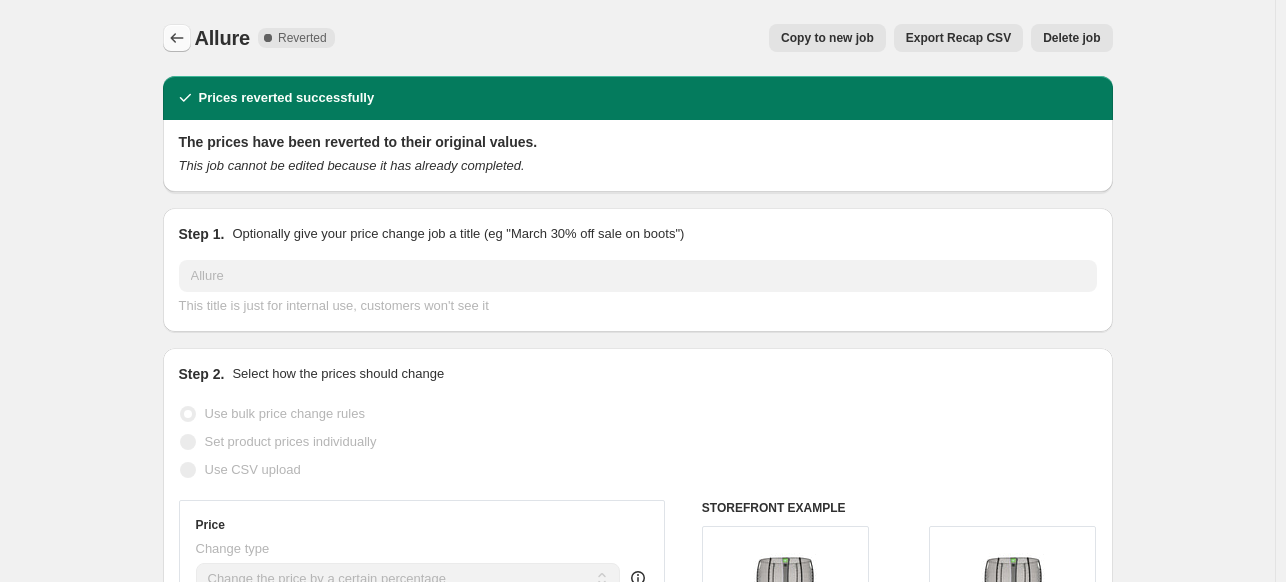 click 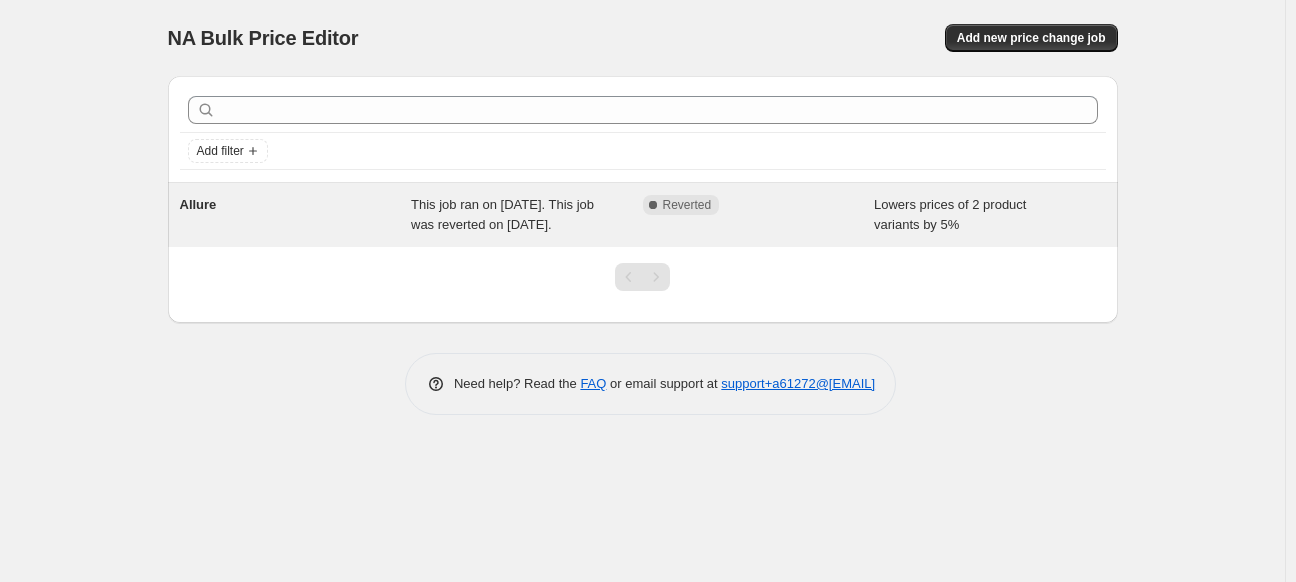 click on "Allure" at bounding box center [296, 215] 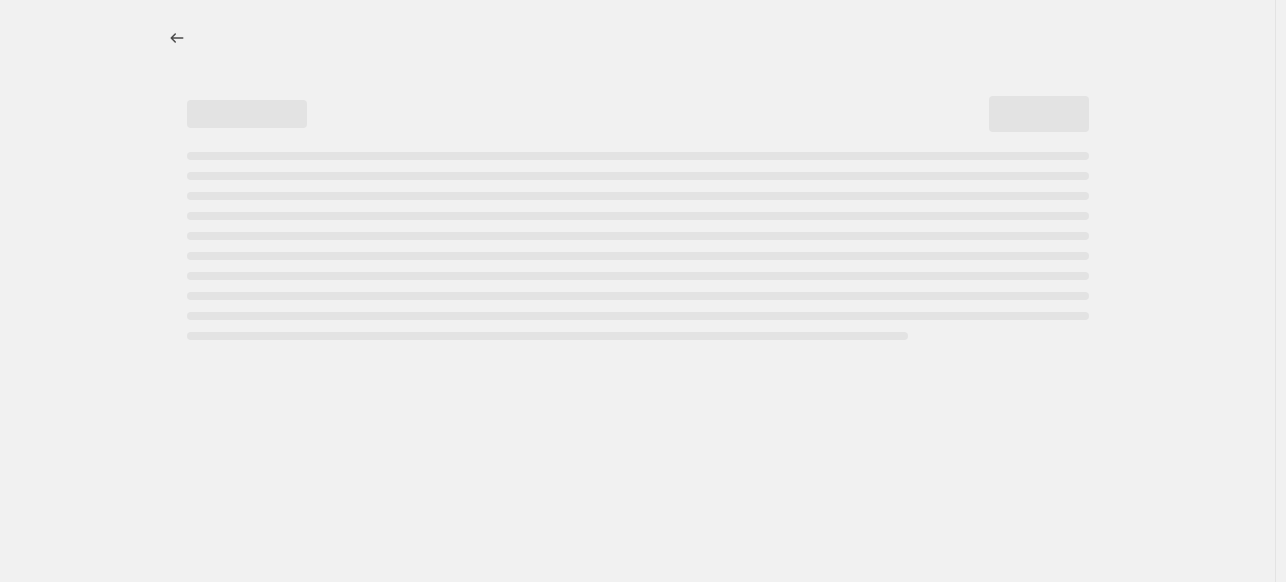 select on "percentage" 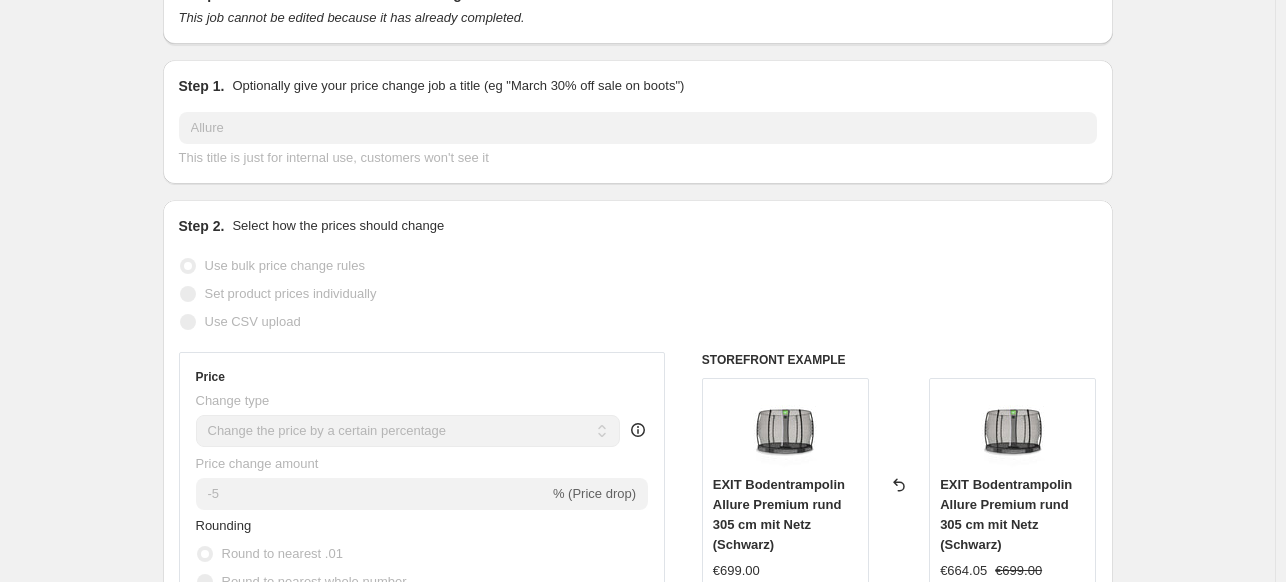 scroll, scrollTop: 0, scrollLeft: 0, axis: both 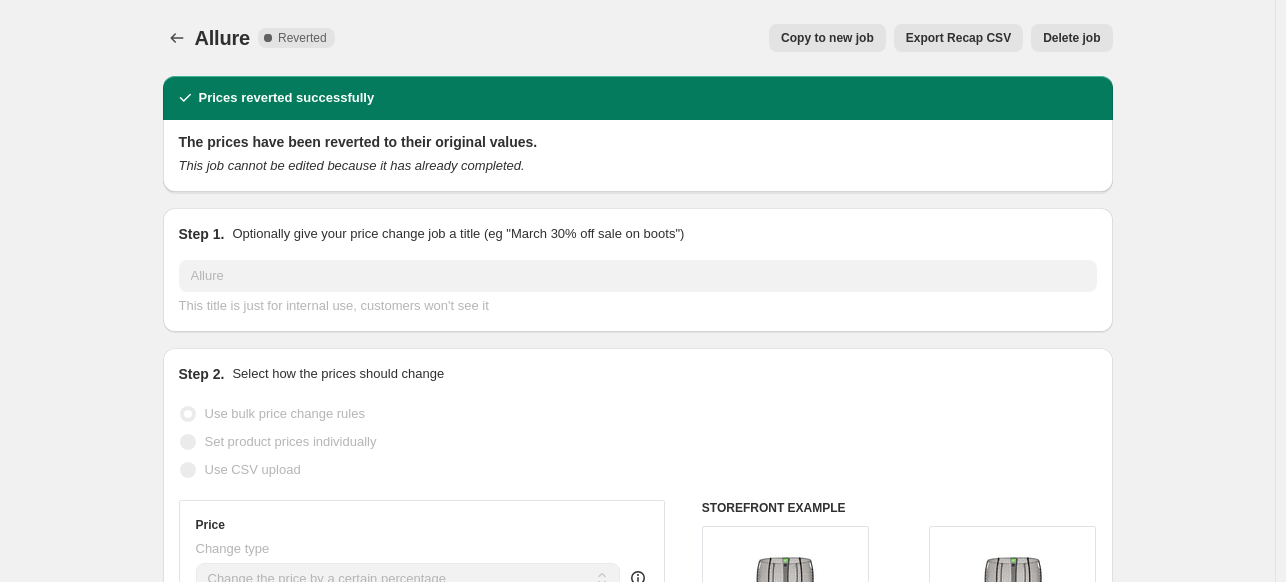 click on "Copy to new job" at bounding box center [827, 38] 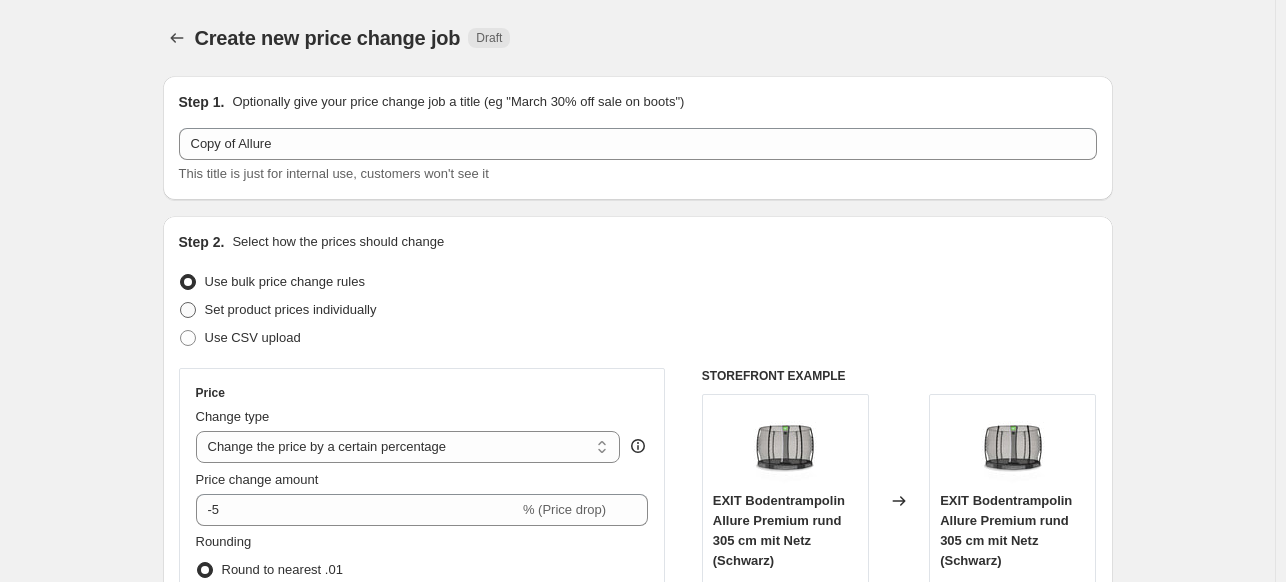 click on "Set product prices individually" at bounding box center (291, 309) 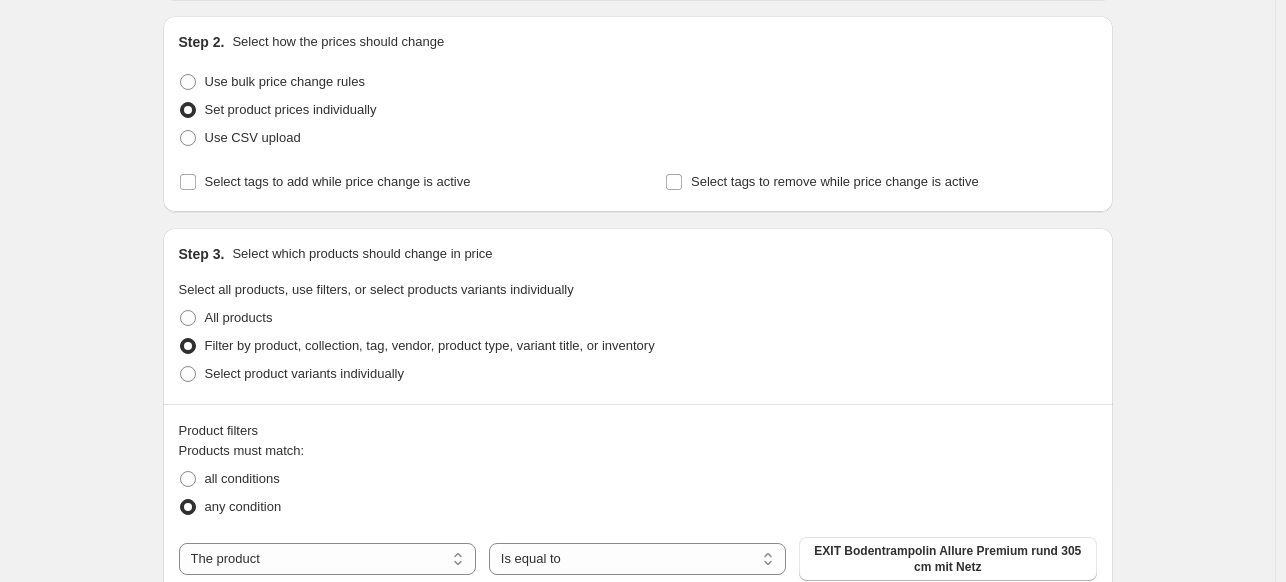 scroll, scrollTop: 0, scrollLeft: 0, axis: both 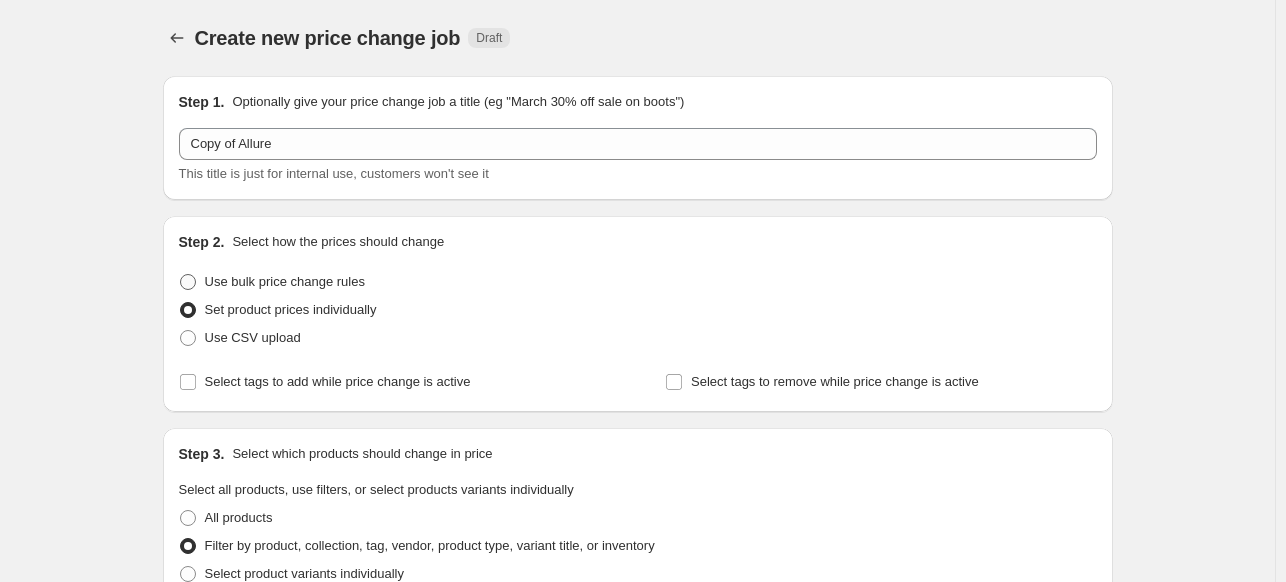 click on "Use bulk price change rules" at bounding box center (285, 281) 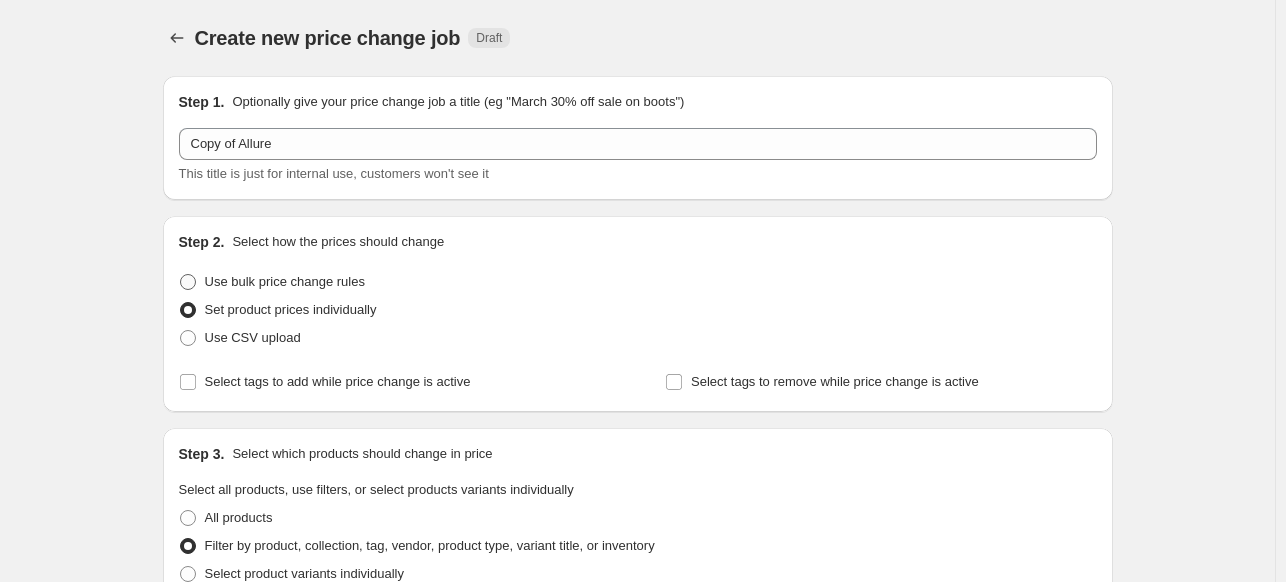 radio on "true" 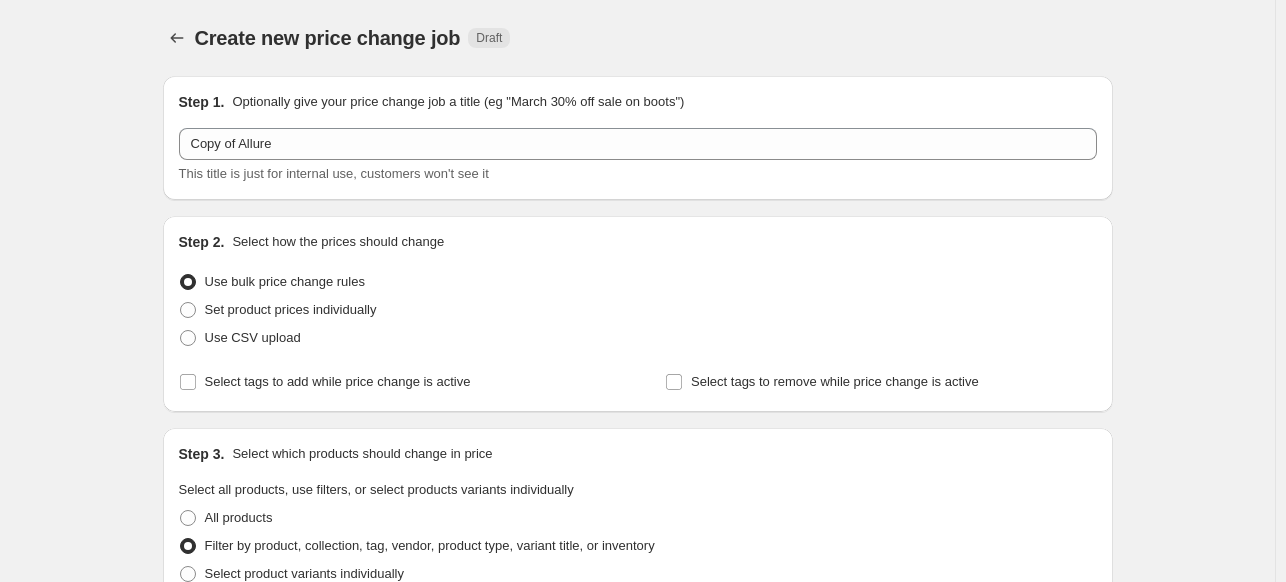 select on "percentage" 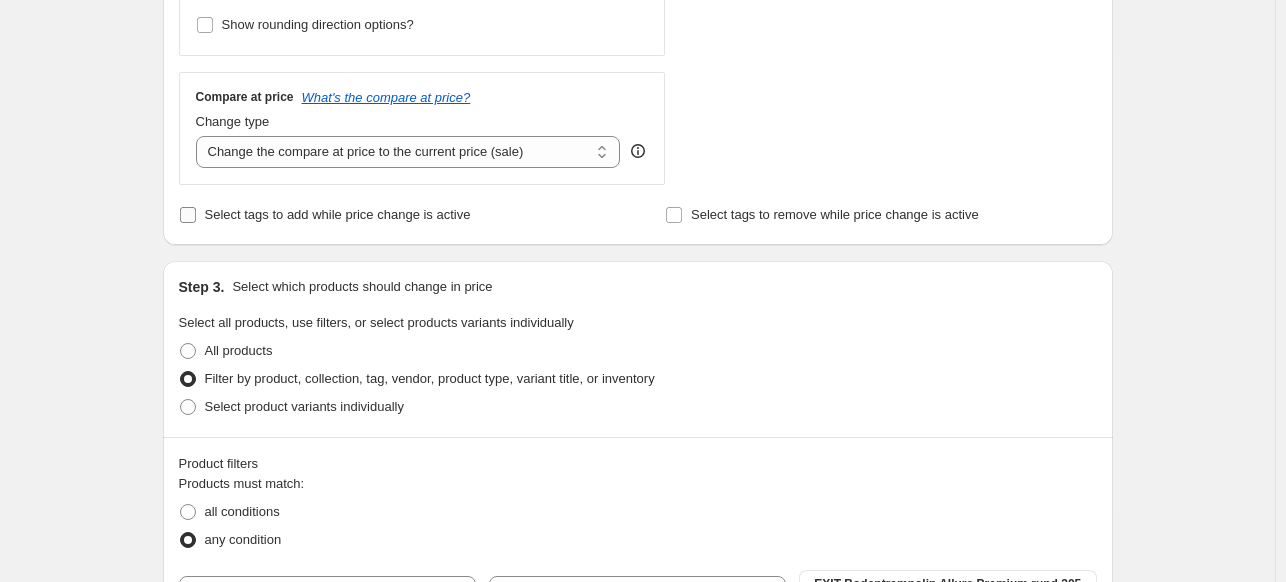 scroll, scrollTop: 589, scrollLeft: 0, axis: vertical 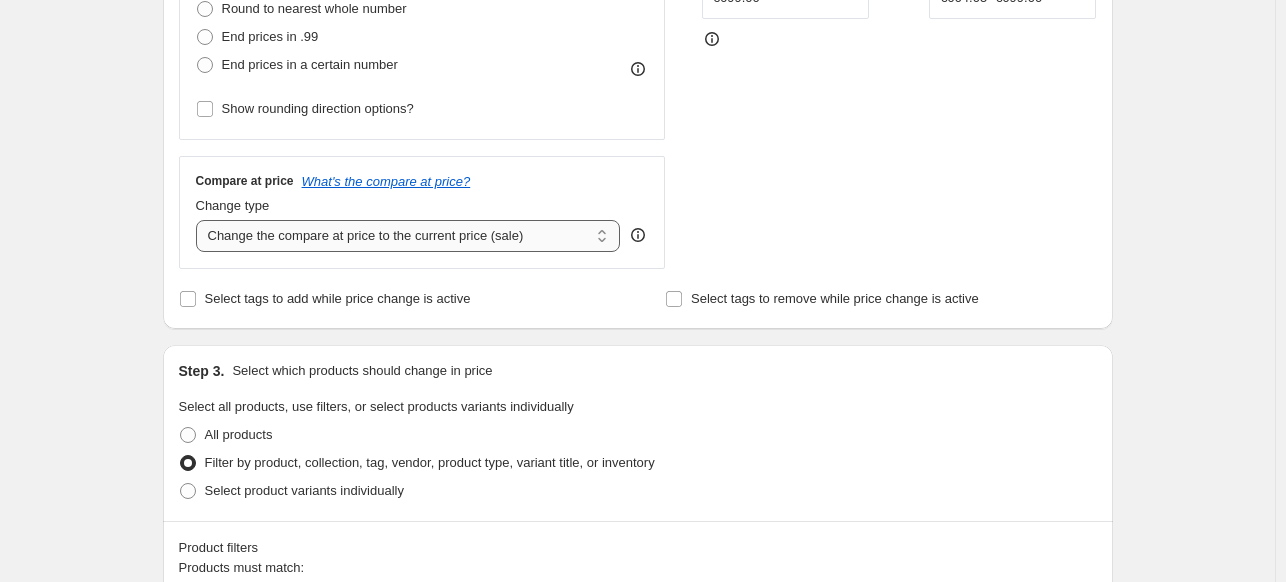 click on "Change the compare at price to the current price (sale) Change the compare at price to a certain amount Change the compare at price by a certain amount Change the compare at price by a certain percentage Change the compare at price by a certain amount relative to the actual price Change the compare at price by a certain percentage relative to the actual price Don't change the compare at price Remove the compare at price" at bounding box center (408, 236) 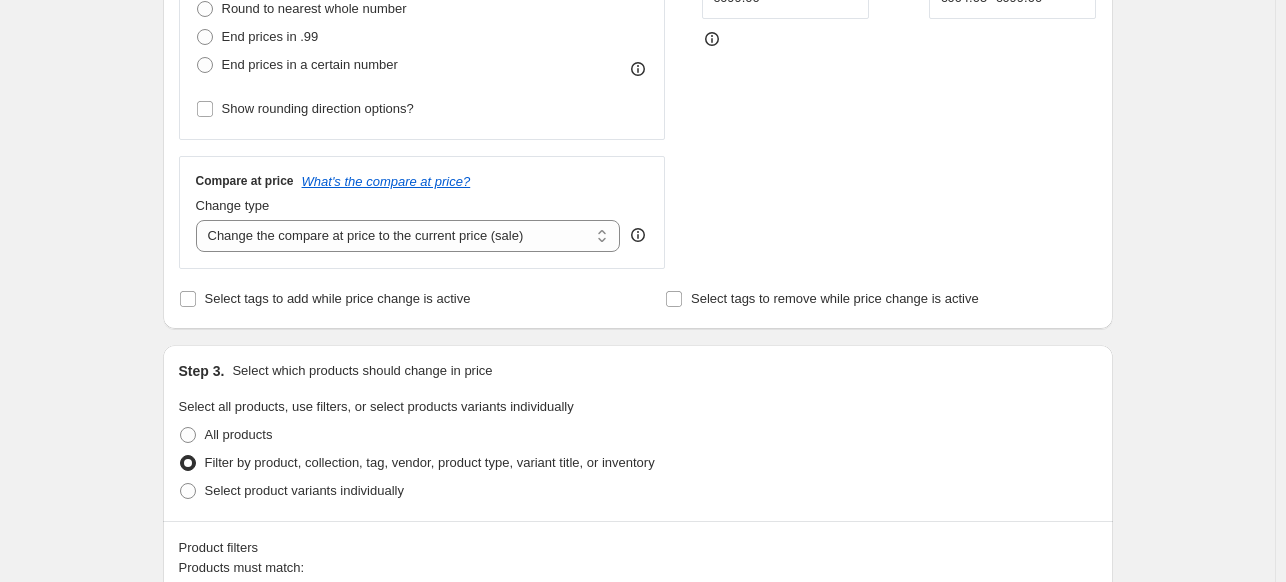 click on "Create new price change job. This page is ready Create new price change job Draft Step 1. Optionally give your price change job a title (eg "March 30% off sale on boots") Copy of Allure This title is just for internal use, customers won't see it Step 2. Select how the prices should change Use bulk price change rules Set product prices individually Use CSV upload Price Change type Change the price to a certain amount Change the price by a certain amount Change the price by a certain percentage Change the price to the current compare at price (price before sale) Change the price by a certain amount relative to the compare at price Change the price by a certain percentage relative to the compare at price Don't change the price Change the price by a certain percentage relative to the cost per item Change price to certain cost margin Change the price by a certain percentage Price change amount -5 % (Price drop) Rounding Round to nearest .01 Round to nearest whole number End prices in .99 Compare at price 699.00" at bounding box center [637, 397] 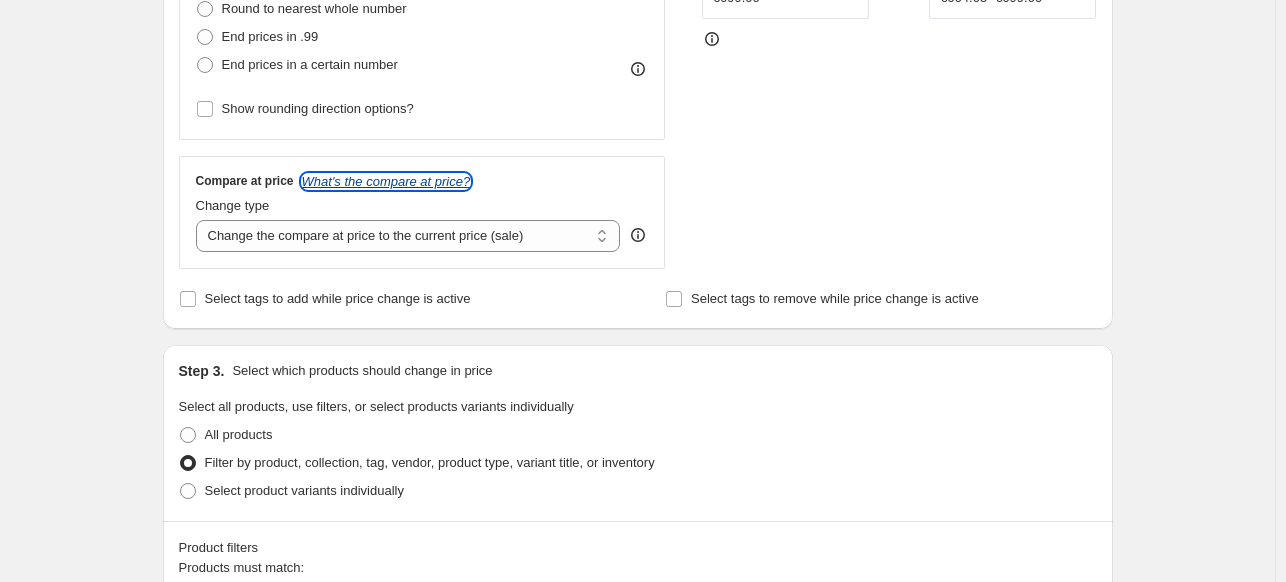 click on "What's the compare at price?" at bounding box center [386, 181] 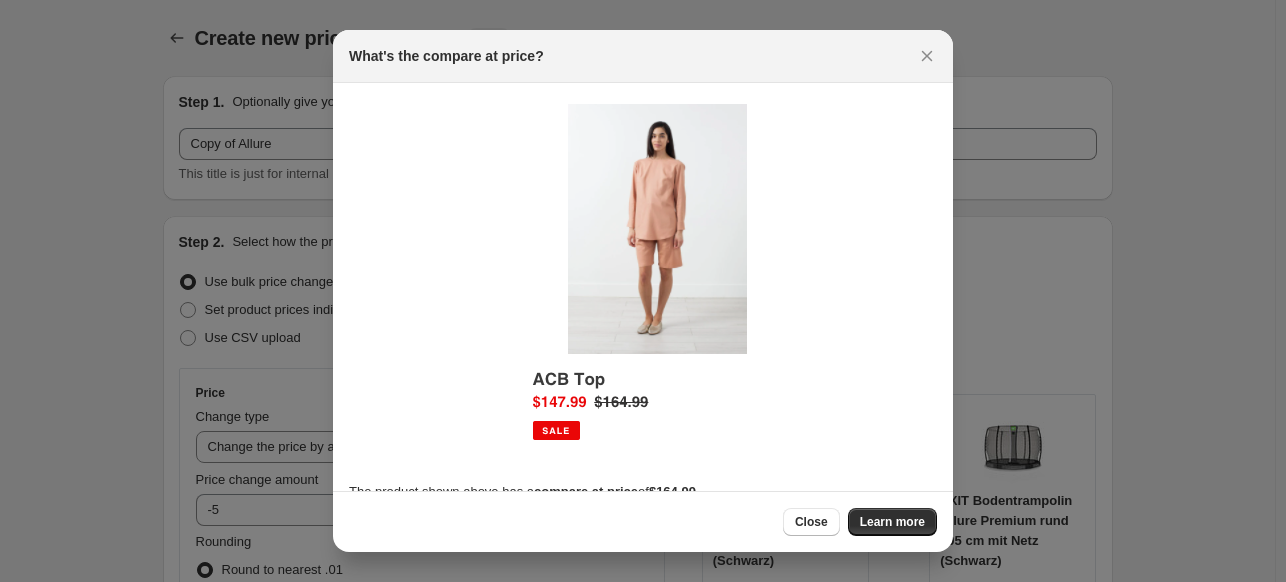 scroll, scrollTop: 589, scrollLeft: 0, axis: vertical 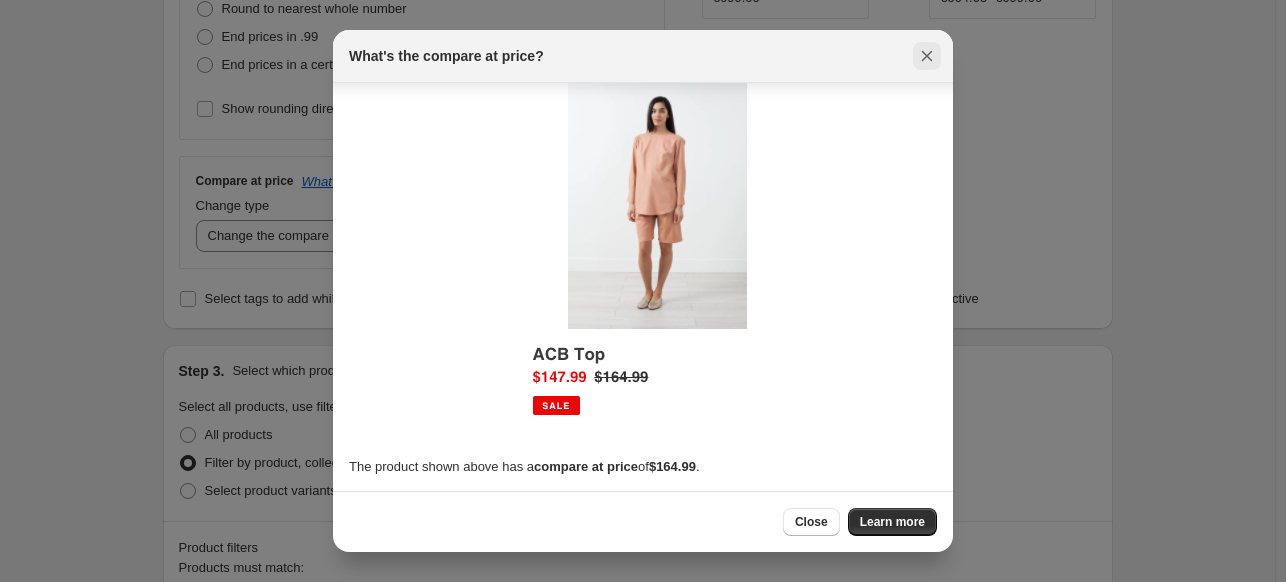 click 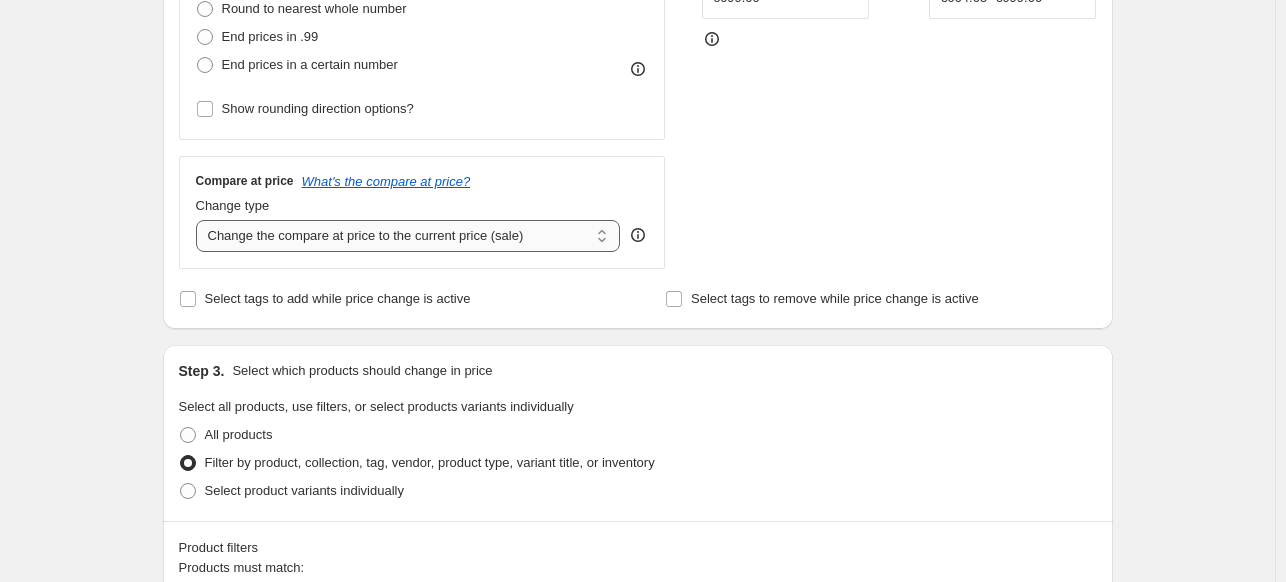 click on "Change the compare at price to the current price (sale) Change the compare at price to a certain amount Change the compare at price by a certain amount Change the compare at price by a certain percentage Change the compare at price by a certain amount relative to the actual price Change the compare at price by a certain percentage relative to the actual price Don't change the compare at price Remove the compare at price" at bounding box center [408, 236] 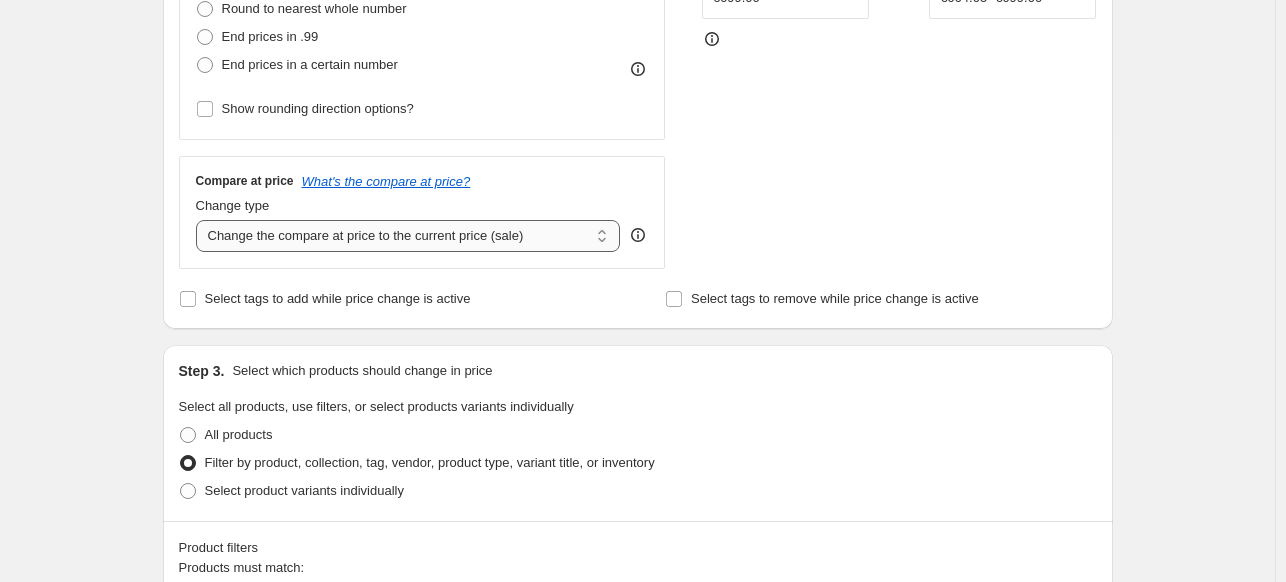 click on "Change the compare at price to the current price (sale) Change the compare at price to a certain amount Change the compare at price by a certain amount Change the compare at price by a certain percentage Change the compare at price by a certain amount relative to the actual price Change the compare at price by a certain percentage relative to the actual price Don't change the compare at price Remove the compare at price" at bounding box center [408, 236] 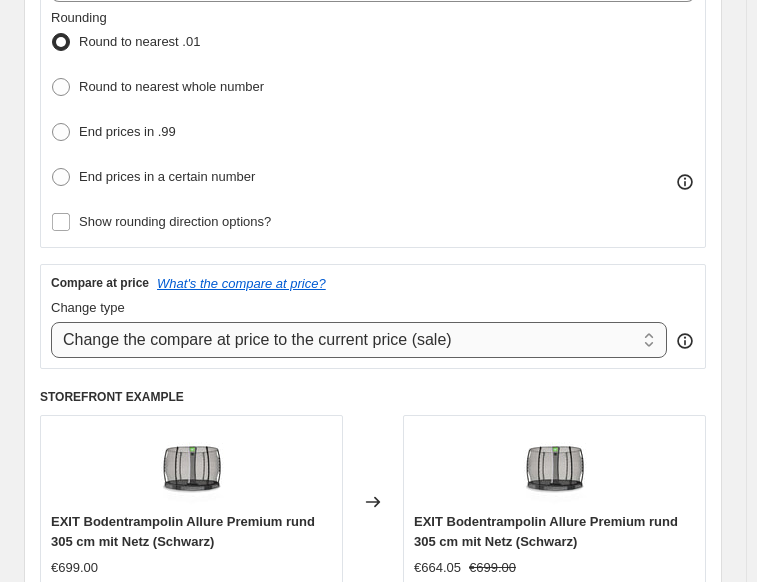 drag, startPoint x: 300, startPoint y: 327, endPoint x: 320, endPoint y: 338, distance: 22.825424 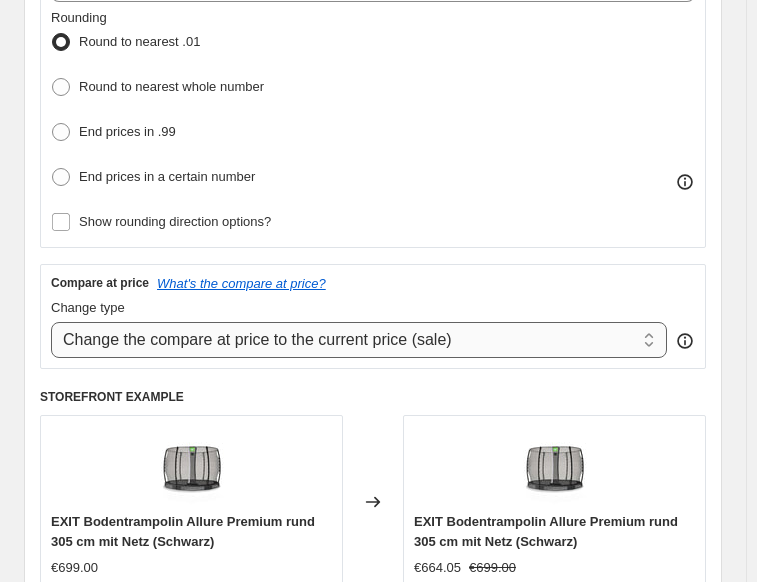 click on "Change the compare at price to the current price (sale) Change the compare at price to a certain amount Change the compare at price by a certain amount Change the compare at price by a certain percentage Change the compare at price by a certain amount relative to the actual price Change the compare at price by a certain percentage relative to the actual price Don't change the compare at price Remove the compare at price" at bounding box center [359, 340] 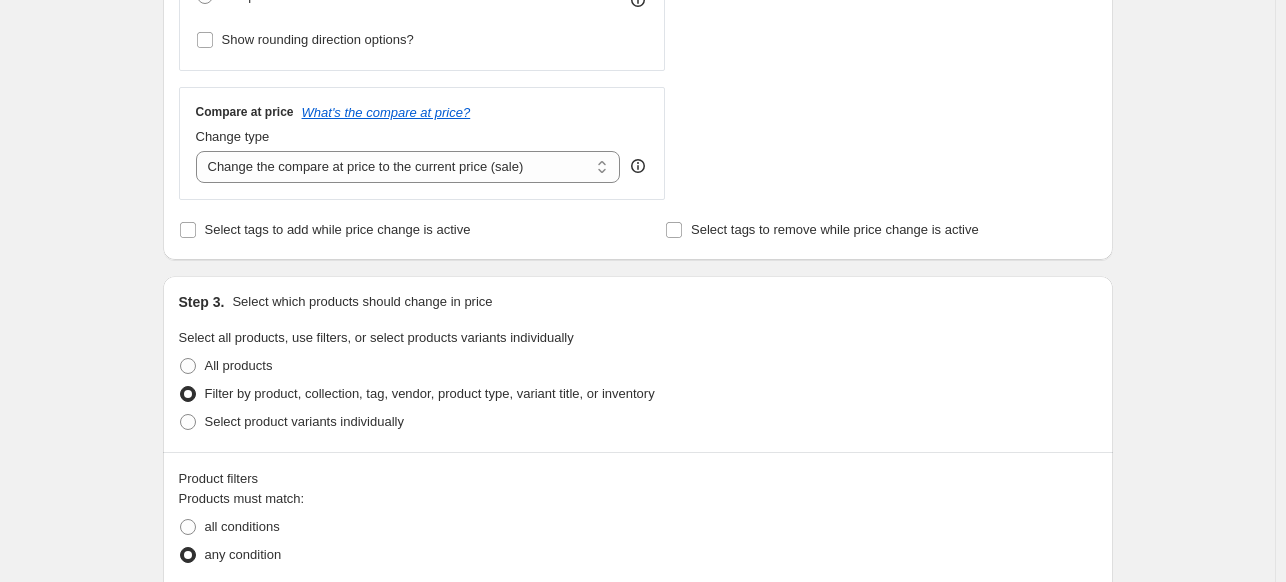 scroll, scrollTop: 489, scrollLeft: 0, axis: vertical 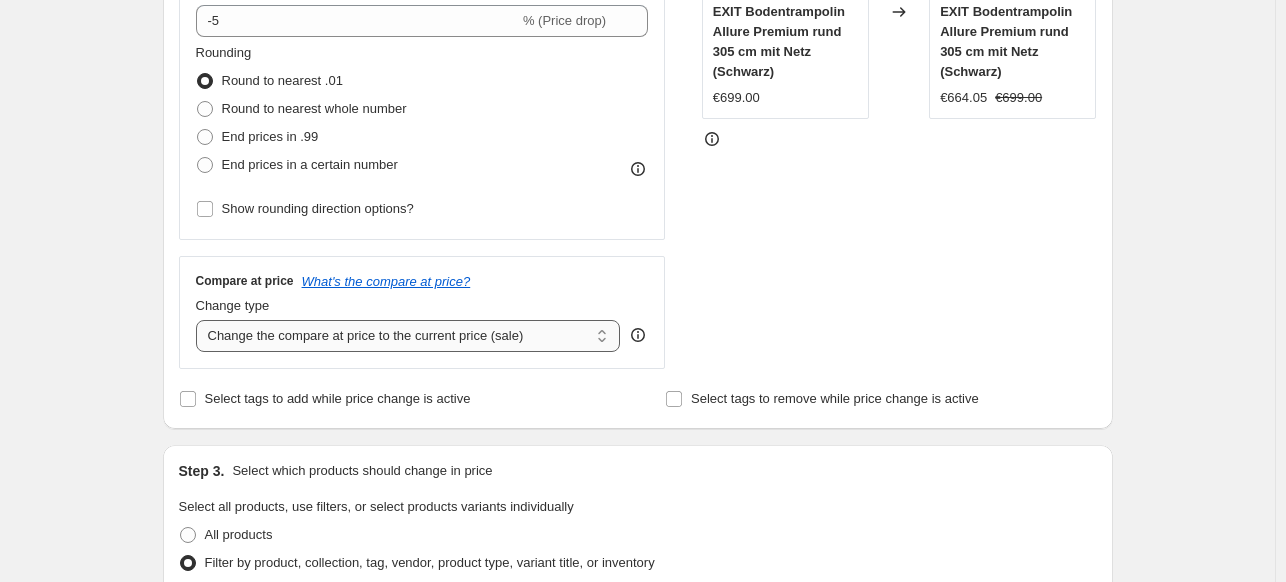 click on "Change the compare at price to the current price (sale) Change the compare at price to a certain amount Change the compare at price by a certain amount Change the compare at price by a certain percentage Change the compare at price by a certain amount relative to the actual price Change the compare at price by a certain percentage relative to the actual price Don't change the compare at price Remove the compare at price" at bounding box center [408, 336] 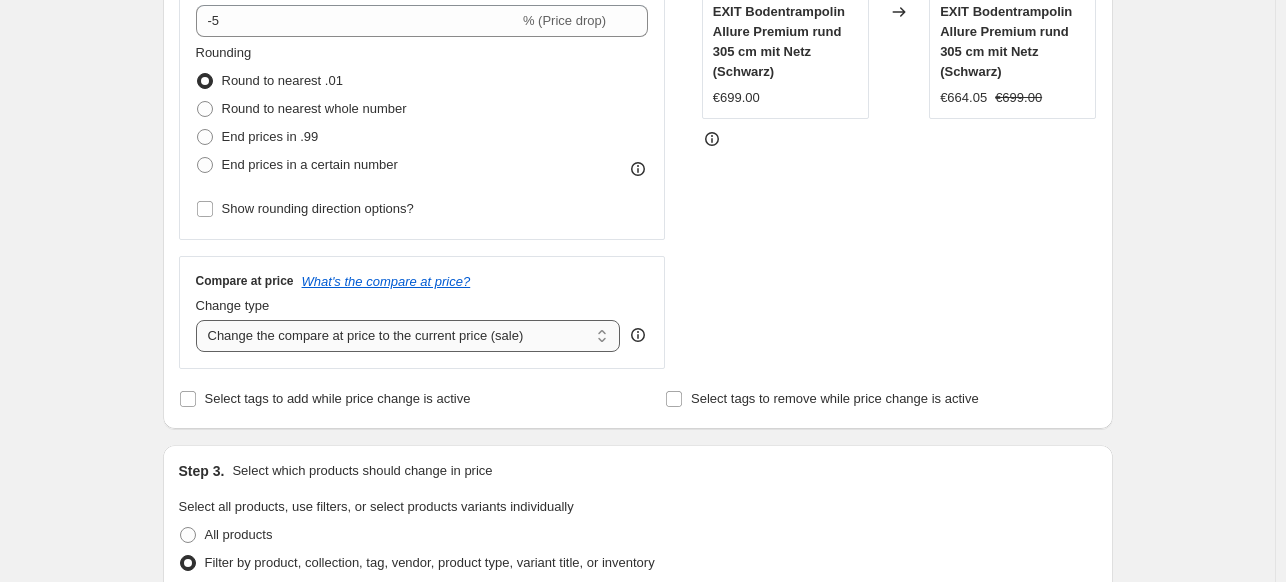 click on "Change the compare at price to the current price (sale) Change the compare at price to a certain amount Change the compare at price by a certain amount Change the compare at price by a certain percentage Change the compare at price by a certain amount relative to the actual price Change the compare at price by a certain percentage relative to the actual price Don't change the compare at price Remove the compare at price" at bounding box center [408, 336] 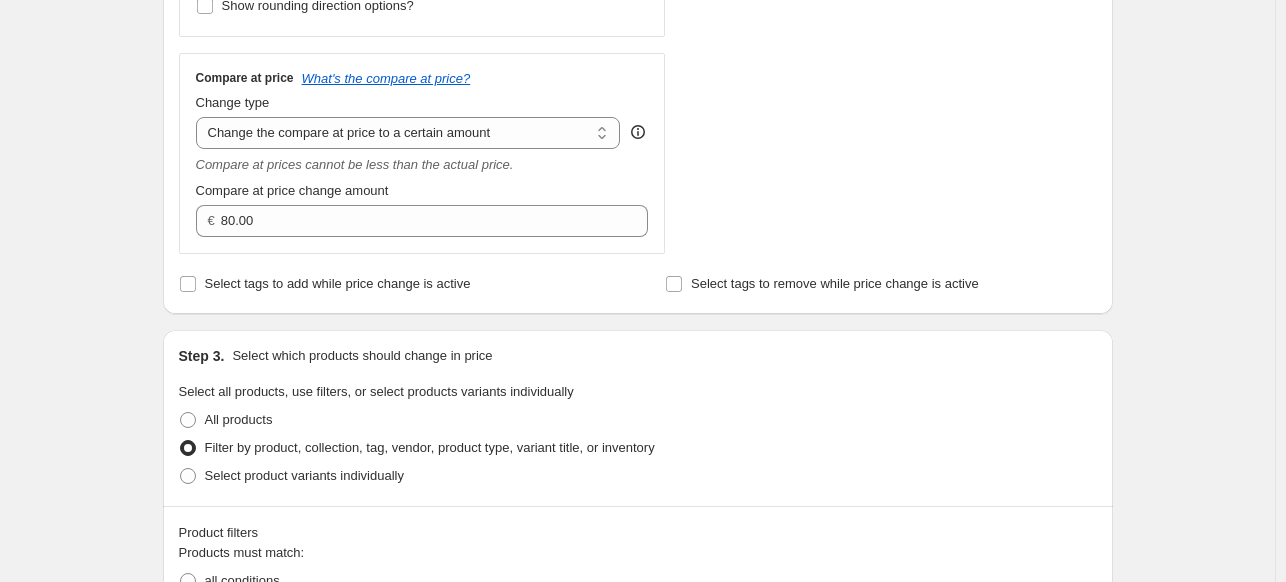 scroll, scrollTop: 689, scrollLeft: 0, axis: vertical 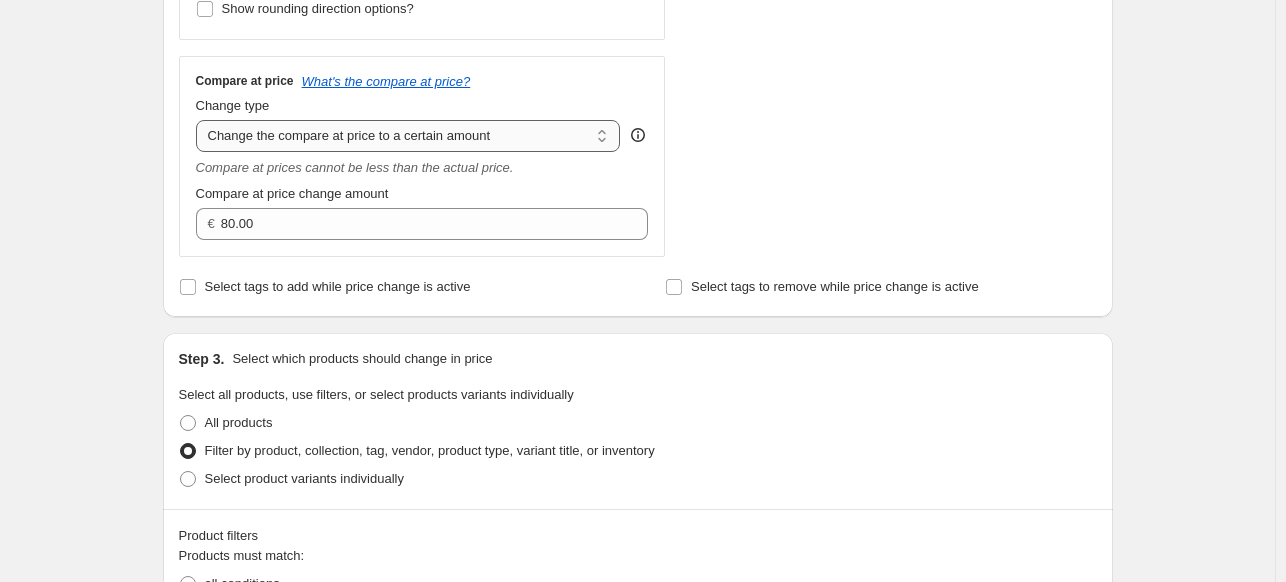 click on "Change the compare at price to the current price (sale) Change the compare at price to a certain amount Change the compare at price by a certain amount Change the compare at price by a certain percentage Change the compare at price by a certain amount relative to the actual price Change the compare at price by a certain percentage relative to the actual price Don't change the compare at price Remove the compare at price" at bounding box center [408, 136] 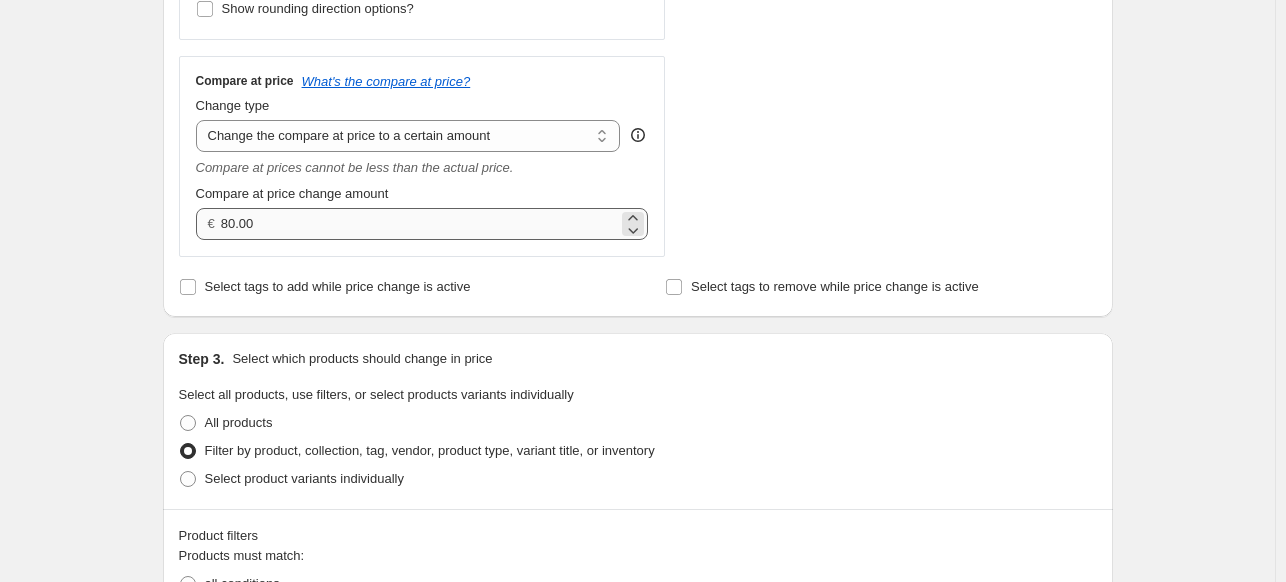 type on "-10.00" 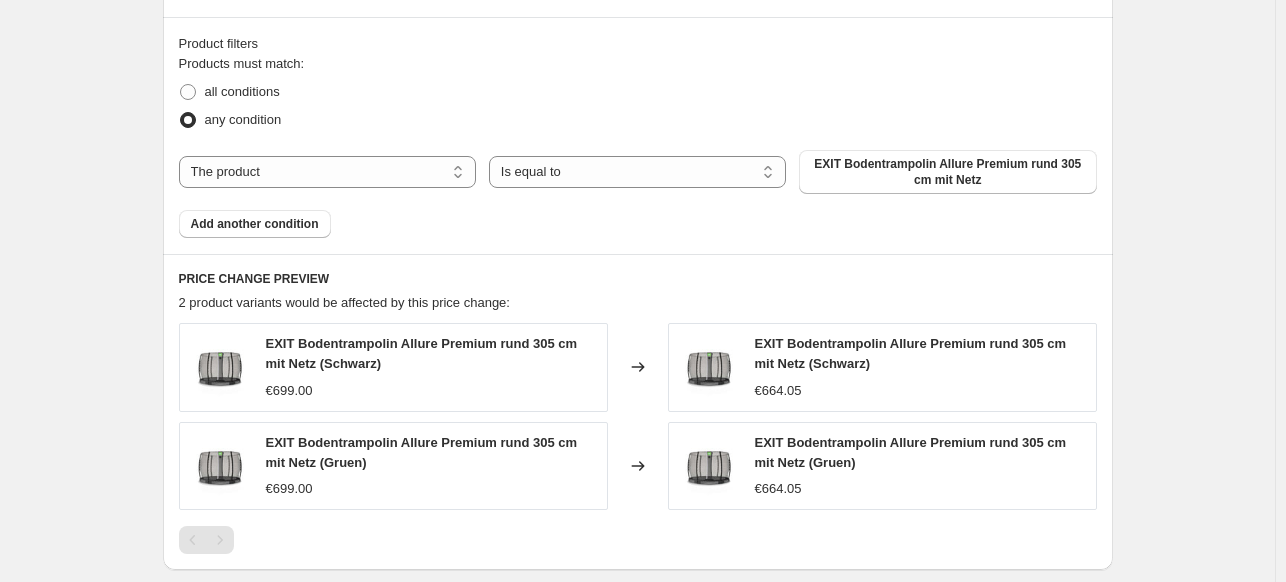 scroll, scrollTop: 1389, scrollLeft: 0, axis: vertical 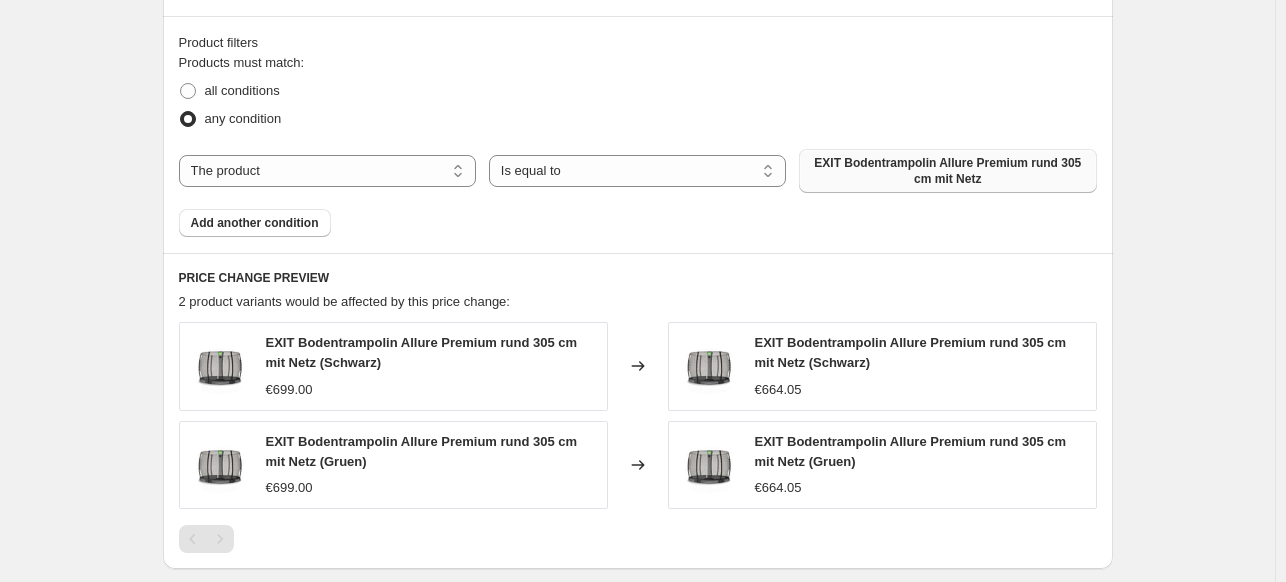 click on "EXIT Bodentrampolin Allure Premium rund 305 cm mit Netz" at bounding box center [947, 171] 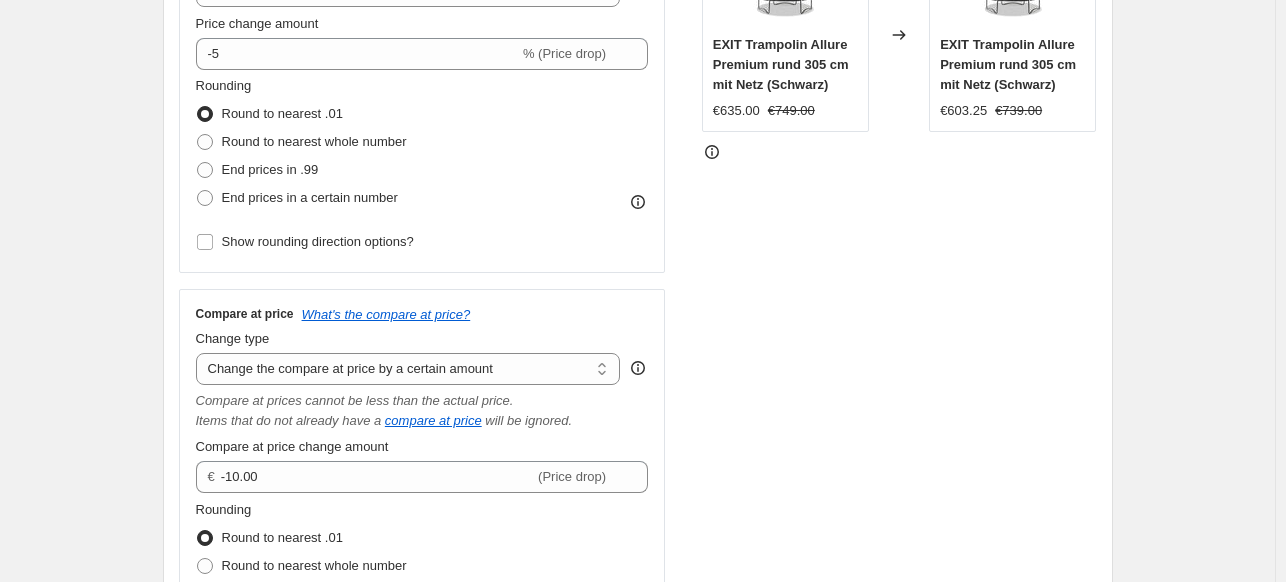 scroll, scrollTop: 489, scrollLeft: 0, axis: vertical 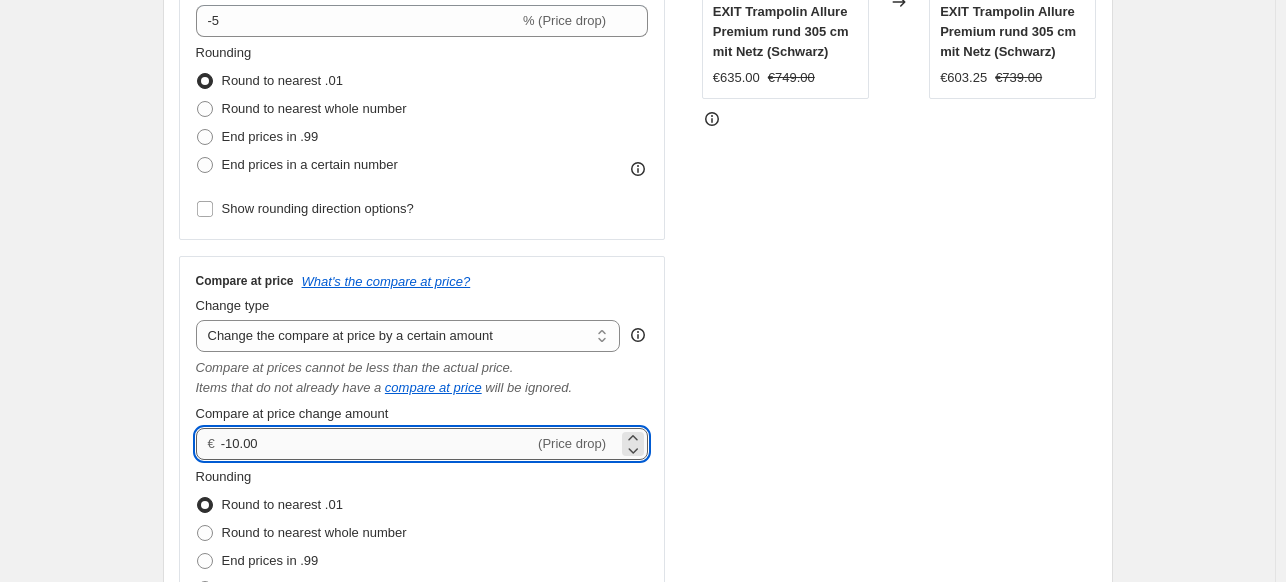 click on "-10.00" at bounding box center [377, 444] 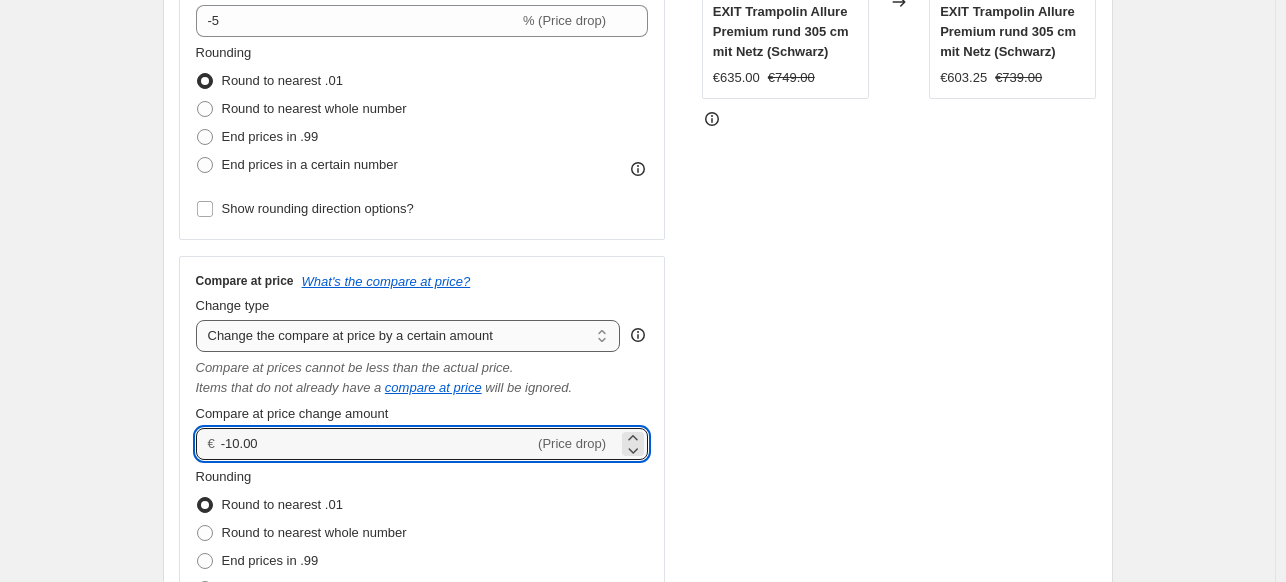 click on "Change the compare at price to the current price (sale) Change the compare at price to a certain amount Change the compare at price by a certain amount Change the compare at price by a certain percentage Change the compare at price by a certain amount relative to the actual price Change the compare at price by a certain percentage relative to the actual price Don't change the compare at price Remove the compare at price" at bounding box center [408, 336] 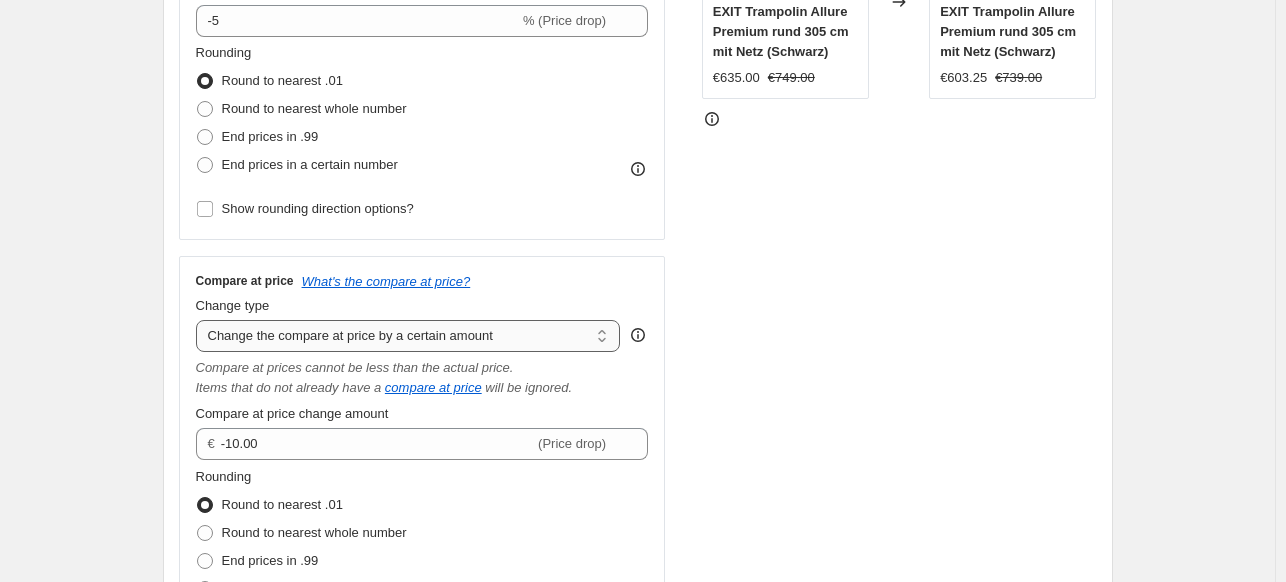 click on "Change the compare at price to the current price (sale) Change the compare at price to a certain amount Change the compare at price by a certain amount Change the compare at price by a certain percentage Change the compare at price by a certain amount relative to the actual price Change the compare at price by a certain percentage relative to the actual price Don't change the compare at price Remove the compare at price" at bounding box center (408, 336) 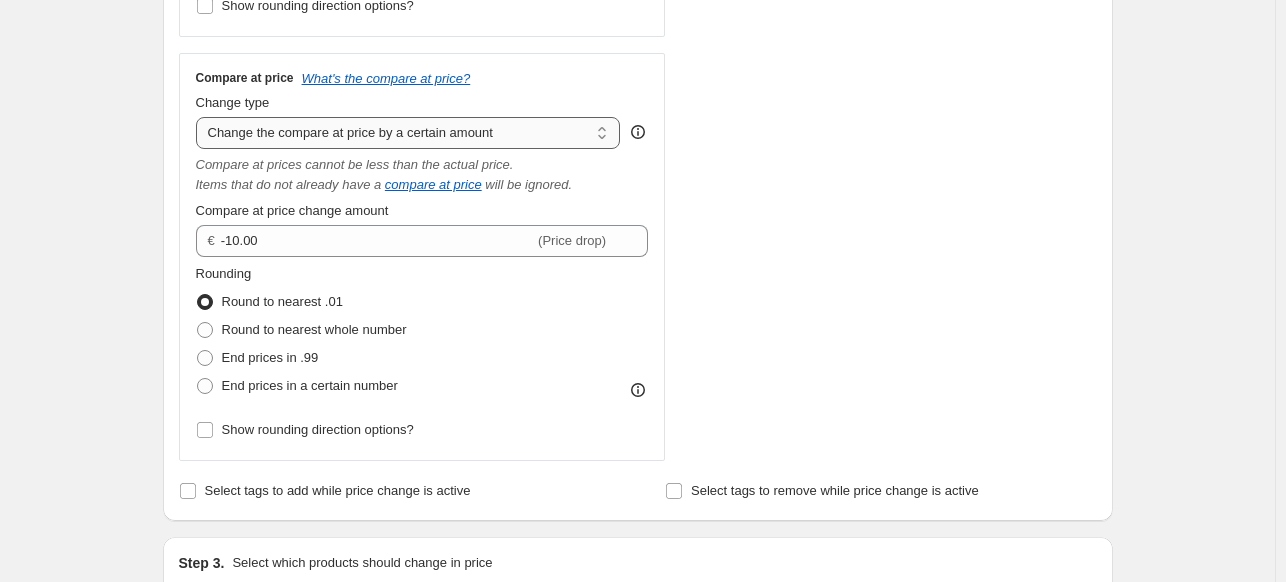 scroll, scrollTop: 589, scrollLeft: 0, axis: vertical 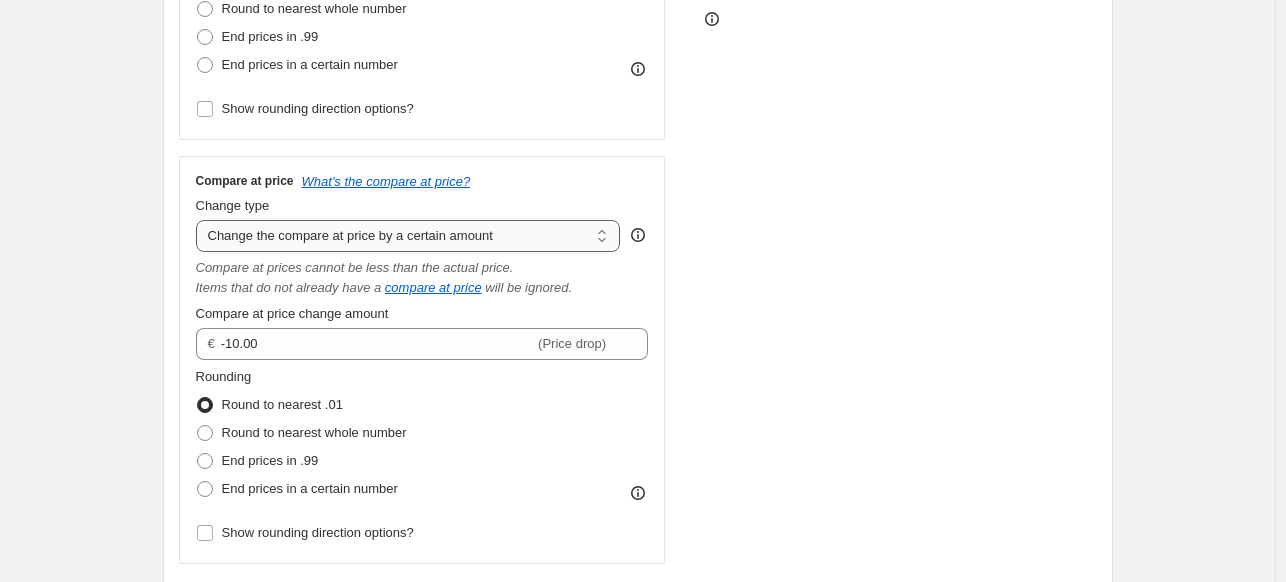 click on "Change the compare at price to the current price (sale) Change the compare at price to a certain amount Change the compare at price by a certain amount Change the compare at price by a certain percentage Change the compare at price by a certain amount relative to the actual price Change the compare at price by a certain percentage relative to the actual price Don't change the compare at price Remove the compare at price" at bounding box center (408, 236) 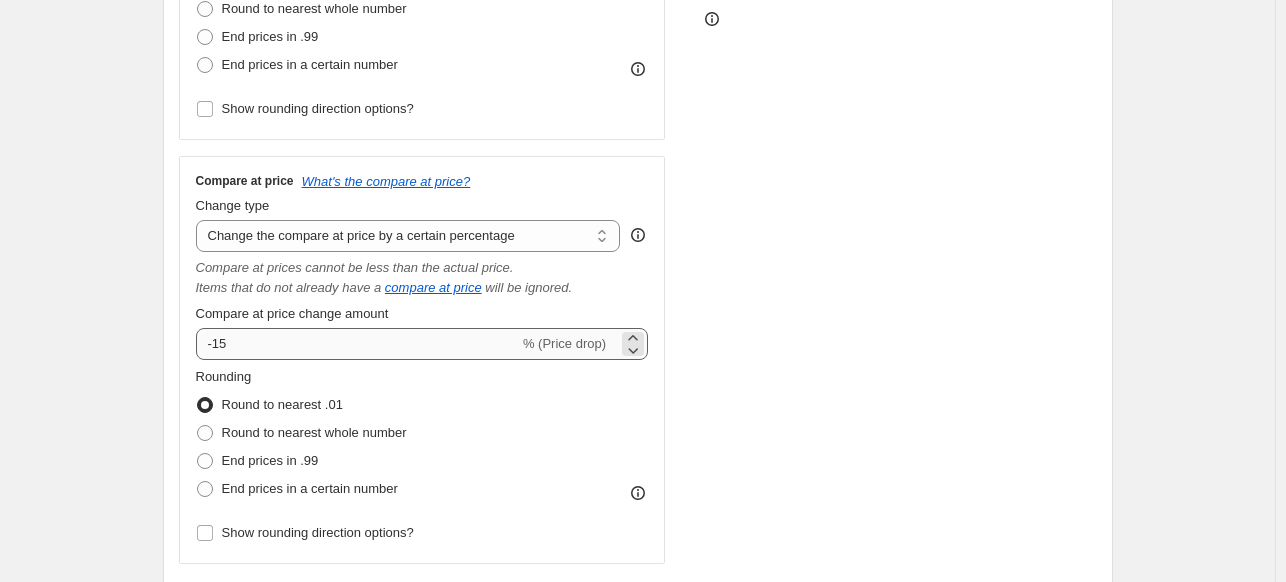 scroll, scrollTop: 389, scrollLeft: 0, axis: vertical 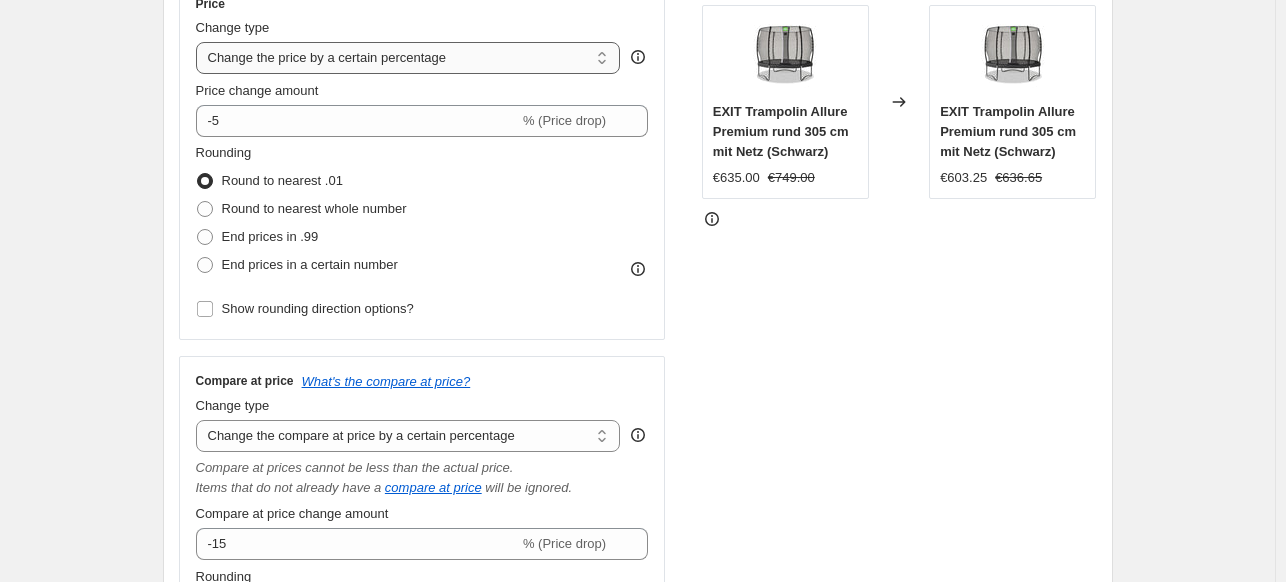 click on "Change the price to a certain amount Change the price by a certain amount Change the price by a certain percentage Change the price to the current compare at price (price before sale) Change the price by a certain amount relative to the compare at price Change the price by a certain percentage relative to the compare at price Don't change the price Change the price by a certain percentage relative to the cost per item Change price to certain cost margin" at bounding box center (408, 58) 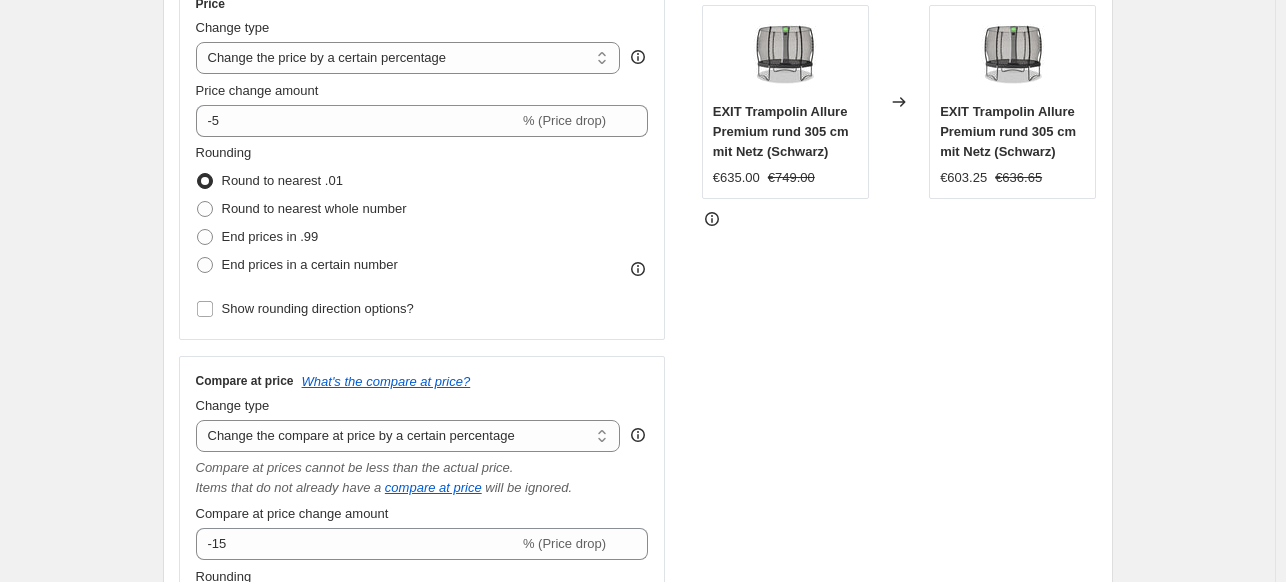 click on "Create new price change job. This page is ready Create new price change job Draft Step 1. Optionally give your price change job a title (eg "March 30% off sale on boots") Copy of Allure This title is just for internal use, customers won't see it Step 2. Select how the prices should change Use bulk price change rules Set product prices individually Use CSV upload Price Change type Change the price to a certain amount Change the price by a certain amount Change the price by a certain percentage Change the price to the current compare at price (price before sale) Change the price by a certain amount relative to the compare at price Change the price by a certain percentage relative to the compare at price Don't change the price Change the price by a certain percentage relative to the cost per item Change price to certain cost margin Change the price by a certain percentage Price change amount -5 % (Price drop) Rounding Round to nearest .01 Round to nearest whole number End prices in .99 Compare at price -15" at bounding box center [638, 745] 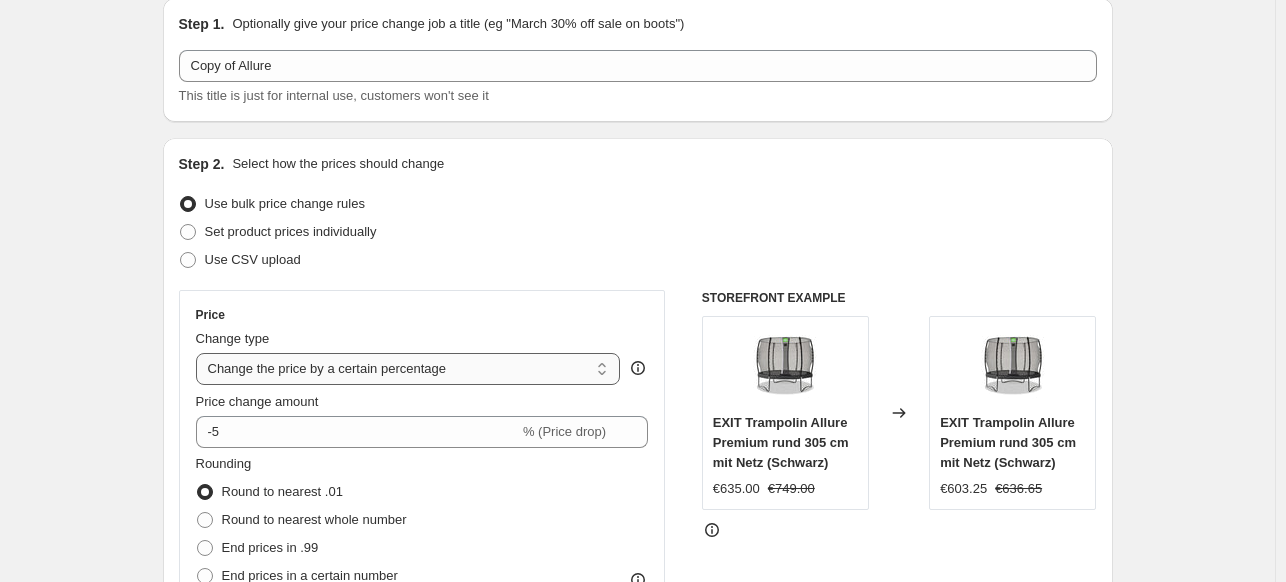 scroll, scrollTop: 100, scrollLeft: 0, axis: vertical 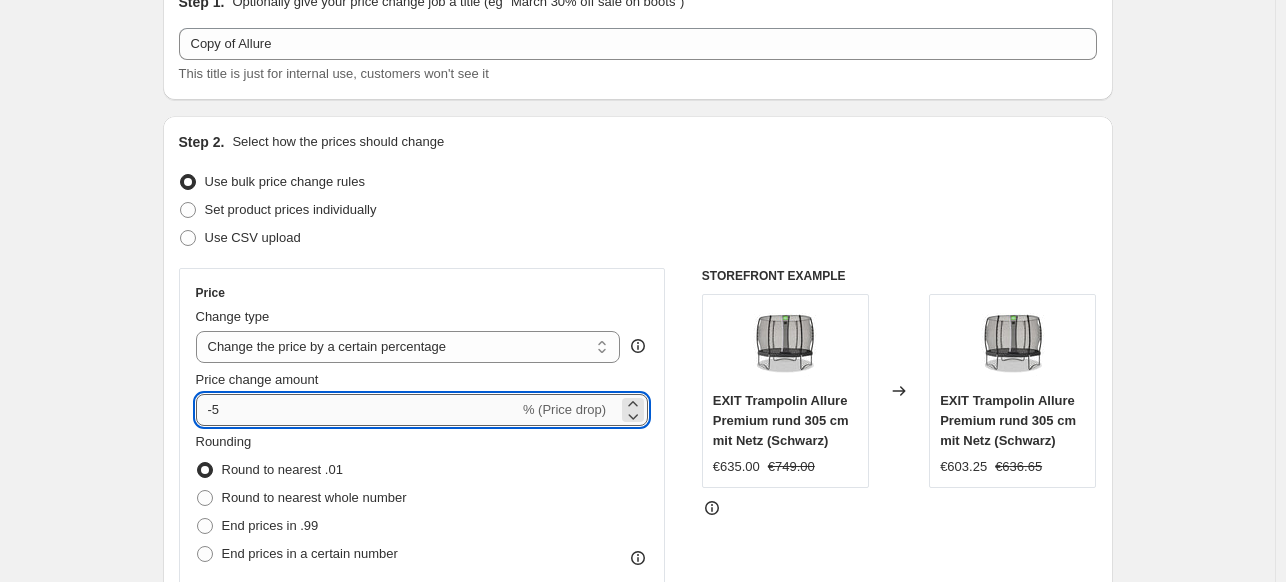 drag, startPoint x: 220, startPoint y: 414, endPoint x: 245, endPoint y: 414, distance: 25 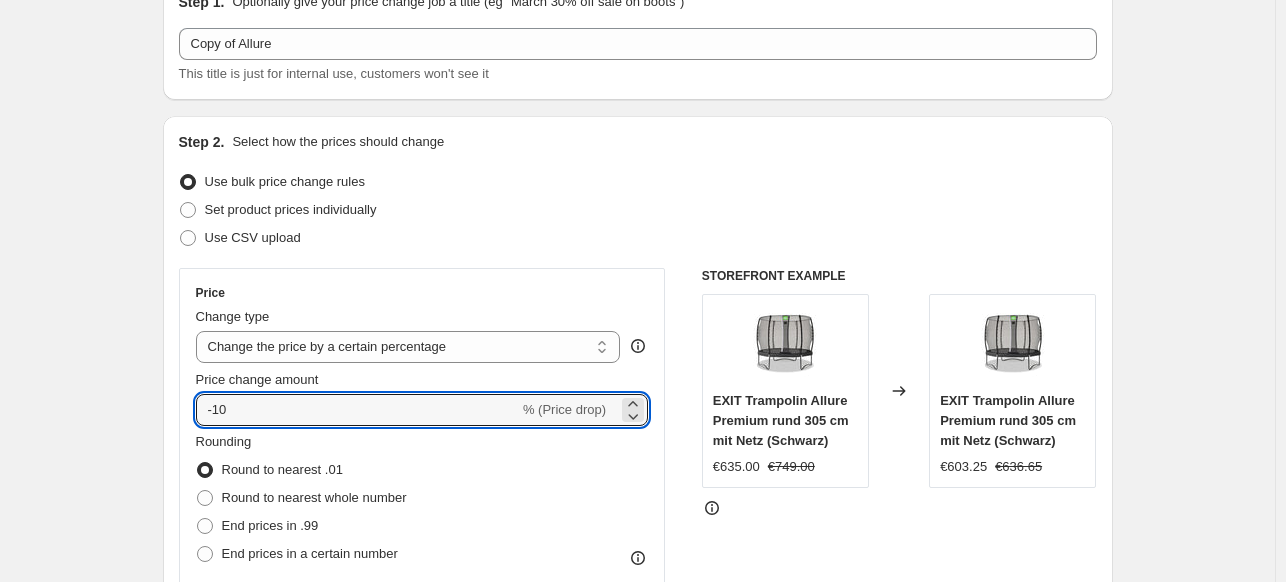 type on "-10" 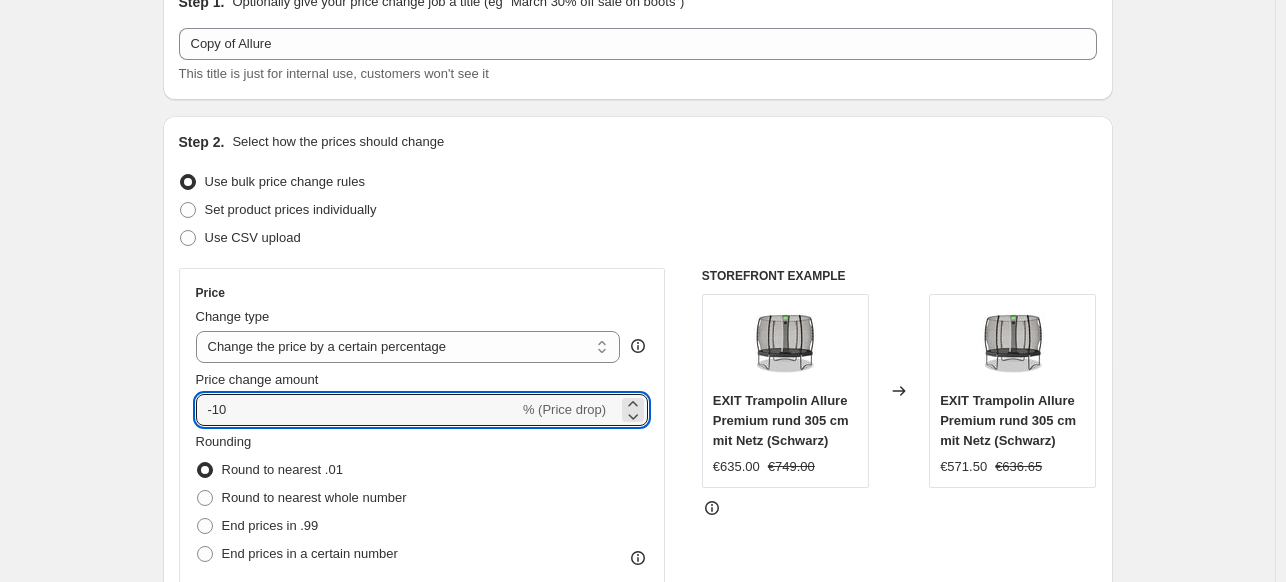 drag, startPoint x: 279, startPoint y: 411, endPoint x: 121, endPoint y: 399, distance: 158.45505 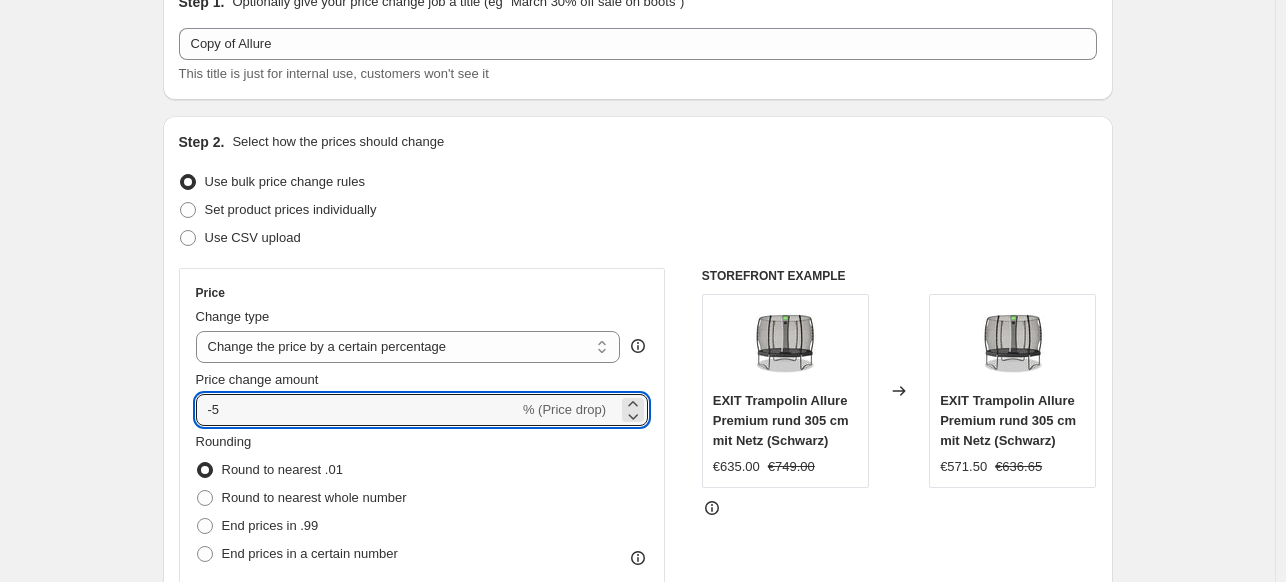 type on "-5" 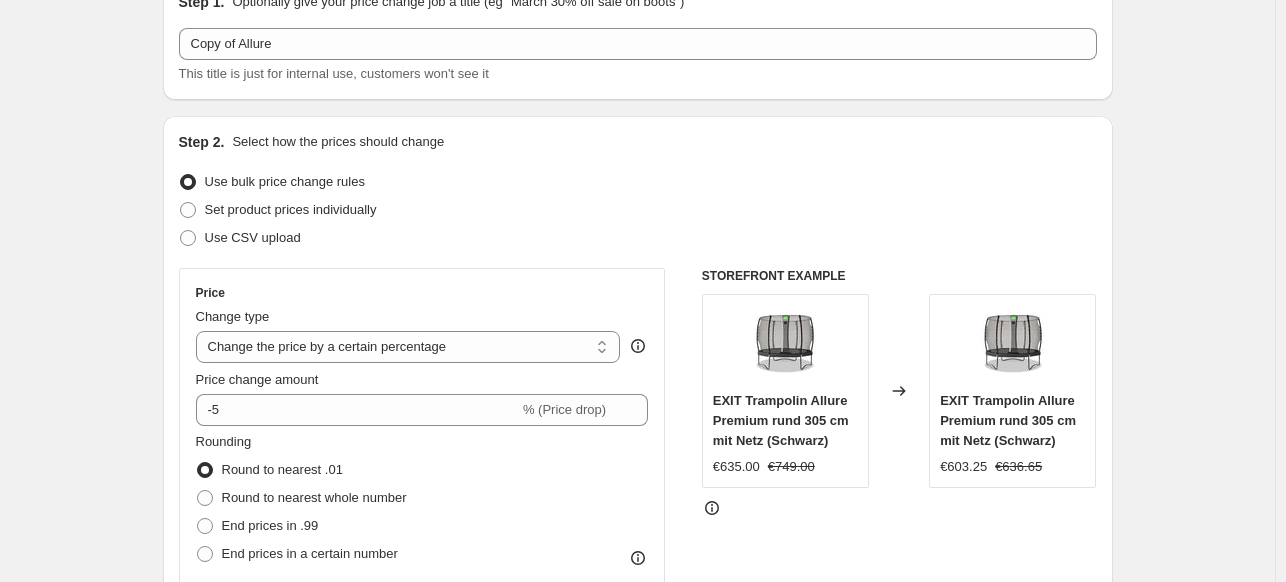 click on "Step 2. Select how the prices should change Use bulk price change rules Set product prices individually Use CSV upload Price Change type Change the price to a certain amount Change the price by a certain amount Change the price by a certain percentage Change the price to the current compare at price (price before sale) Change the price by a certain amount relative to the compare at price Change the price by a certain percentage relative to the compare at price Don't change the price Change the price by a certain percentage relative to the cost per item Change price to certain cost margin Change the price by a certain percentage Price change amount -5 % (Price drop) Rounding Round to nearest .01 Round to nearest whole number End prices in .99 End prices in a certain number Show rounding direction options? Compare at price What's the compare at price? Change type Change the compare at price to the current price (sale) Change the compare at price to a certain amount Don't change the compare at price -15" at bounding box center [638, 614] 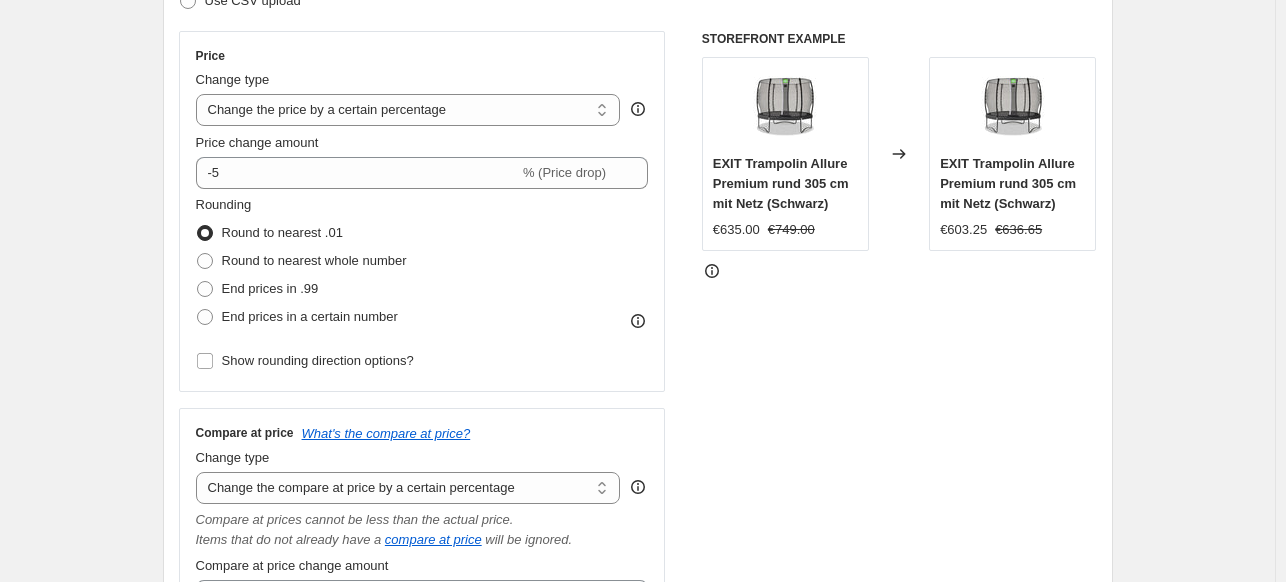 scroll, scrollTop: 400, scrollLeft: 0, axis: vertical 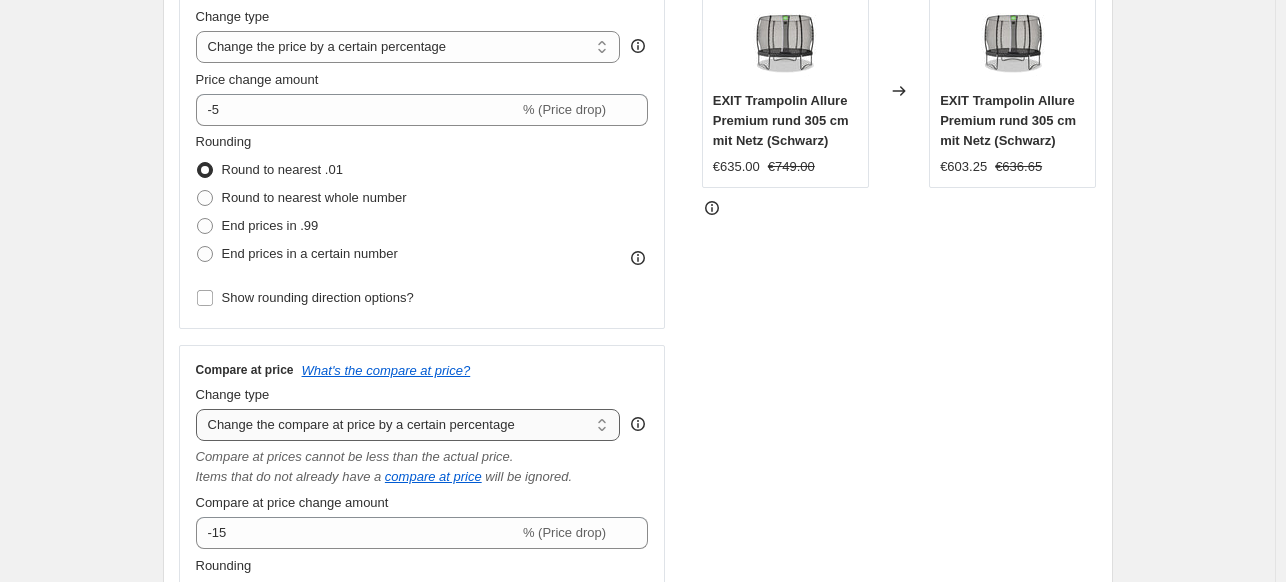 click on "Change the compare at price to the current price (sale) Change the compare at price to a certain amount Change the compare at price by a certain amount Change the compare at price by a certain percentage Change the compare at price by a certain amount relative to the actual price Change the compare at price by a certain percentage relative to the actual price Don't change the compare at price Remove the compare at price" at bounding box center [408, 425] 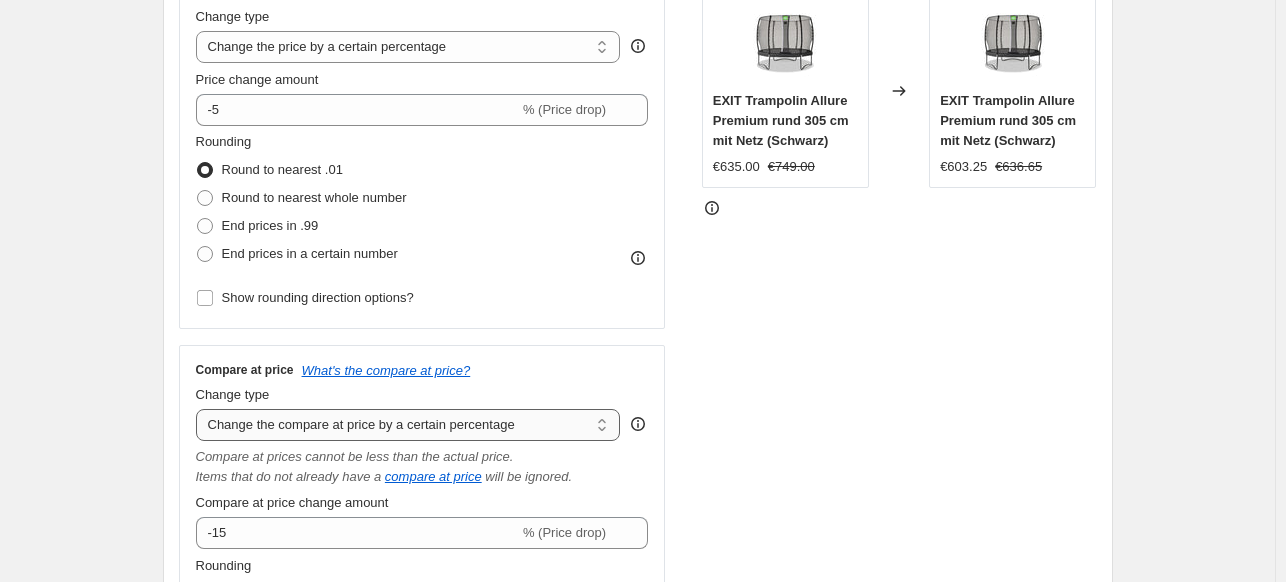 click on "Change the compare at price to the current price (sale) Change the compare at price to a certain amount Change the compare at price by a certain amount Change the compare at price by a certain percentage Change the compare at price by a certain amount relative to the actual price Change the compare at price by a certain percentage relative to the actual price Don't change the compare at price Remove the compare at price" at bounding box center (408, 425) 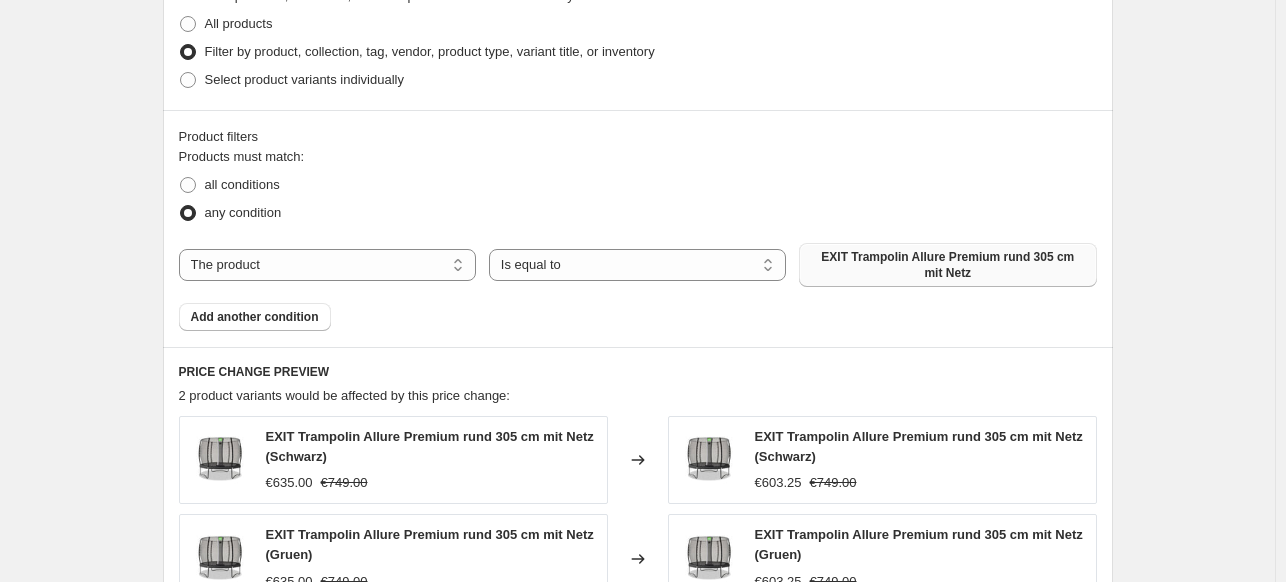 scroll, scrollTop: 1100, scrollLeft: 0, axis: vertical 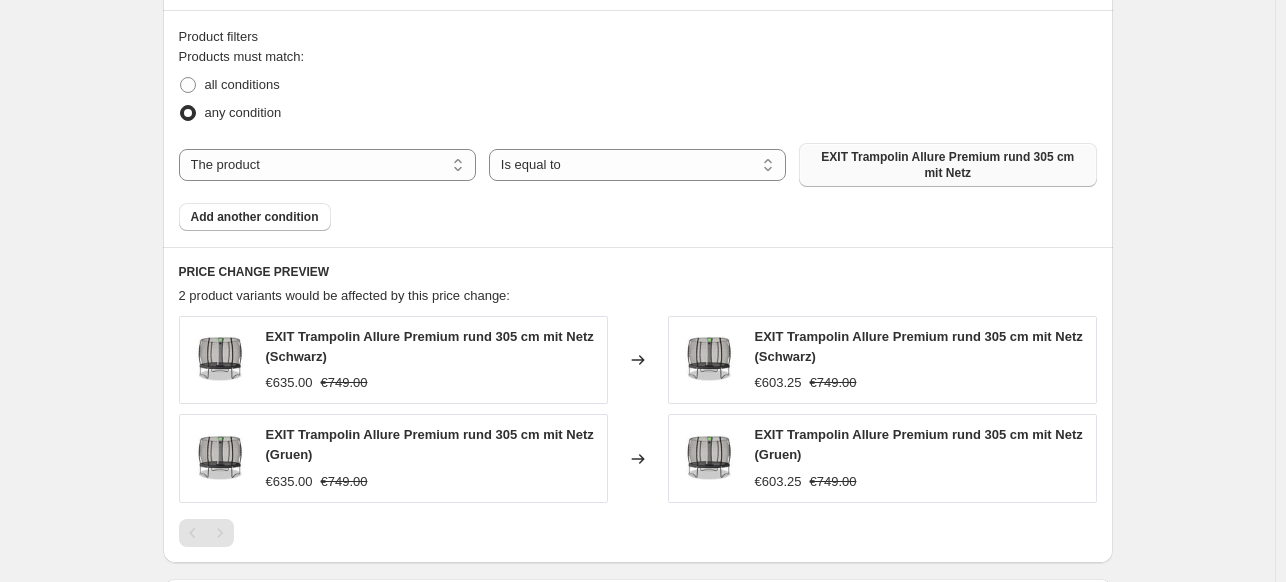 click on "EXIT Trampolin Allure Premium rund 305 cm mit Netz" at bounding box center (947, 165) 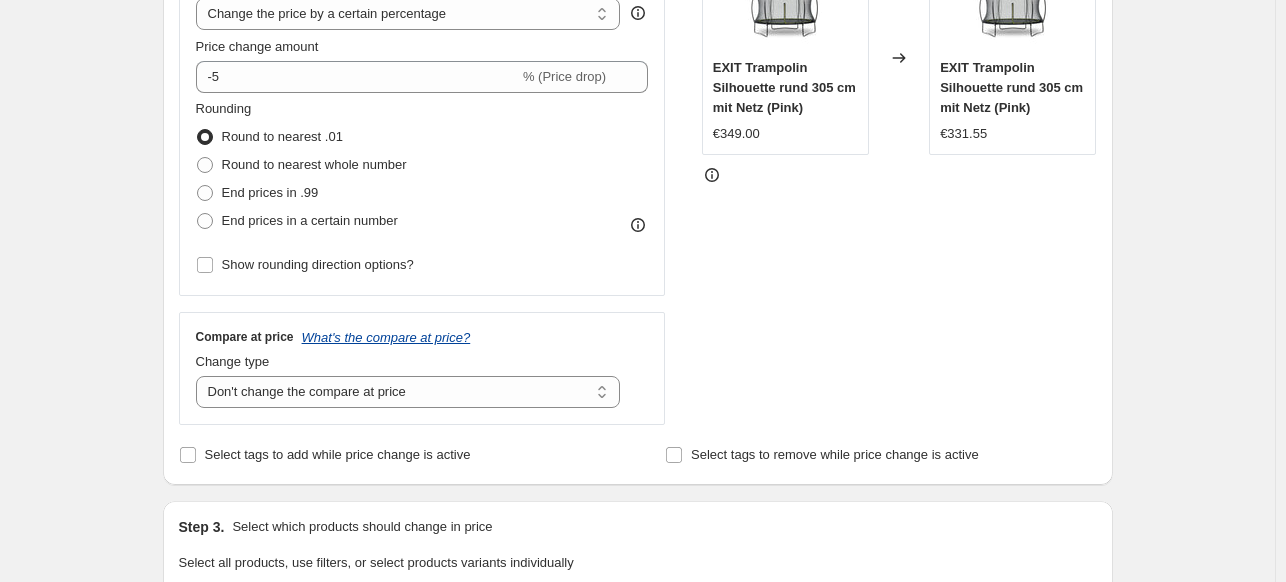 scroll, scrollTop: 400, scrollLeft: 0, axis: vertical 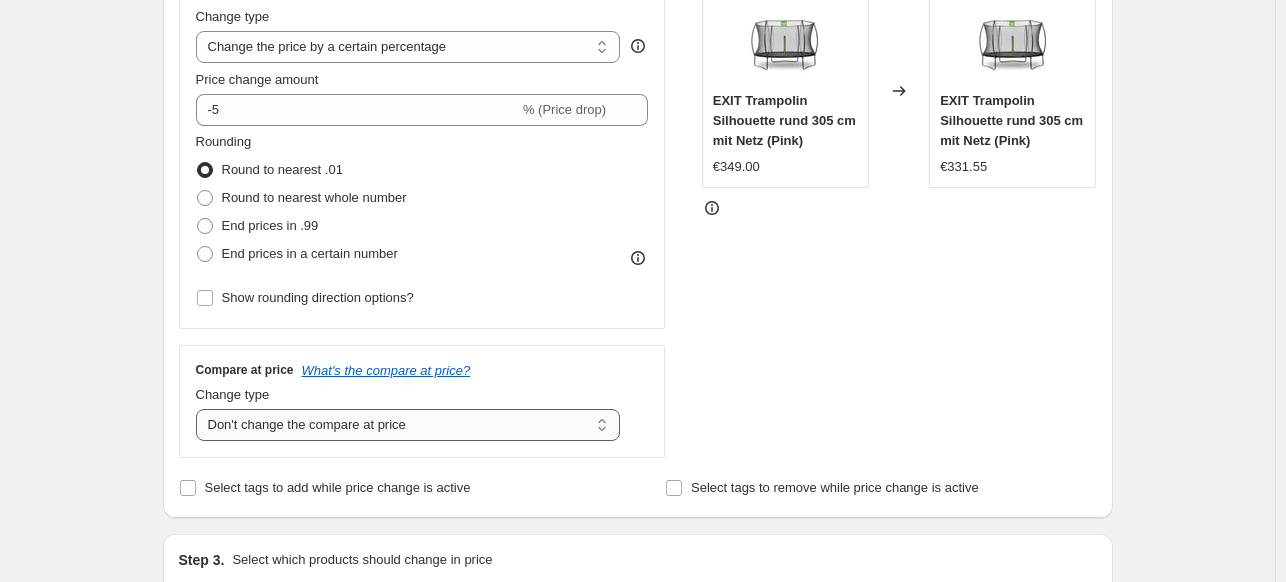 click on "Change the compare at price to the current price (sale) Change the compare at price to a certain amount Change the compare at price by a certain amount Change the compare at price by a certain percentage Change the compare at price by a certain amount relative to the actual price Change the compare at price by a certain percentage relative to the actual price Don't change the compare at price Remove the compare at price" at bounding box center [408, 425] 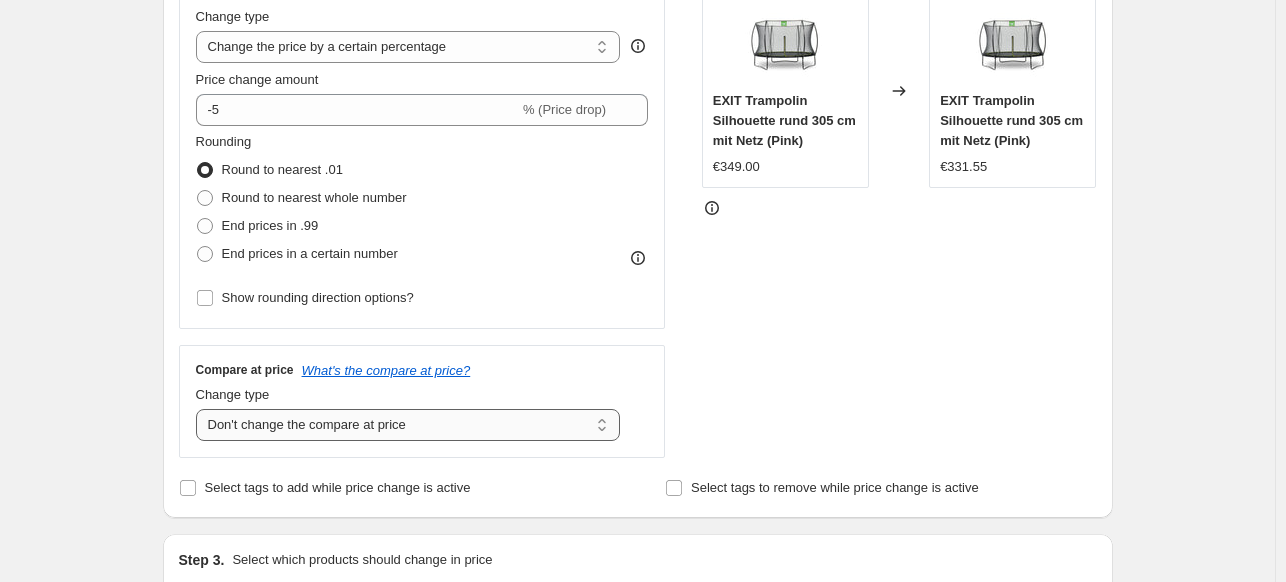 click on "Change the compare at price to the current price (sale) Change the compare at price to a certain amount Change the compare at price by a certain amount Change the compare at price by a certain percentage Change the compare at price by a certain amount relative to the actual price Change the compare at price by a certain percentage relative to the actual price Don't change the compare at price Remove the compare at price" at bounding box center (408, 425) 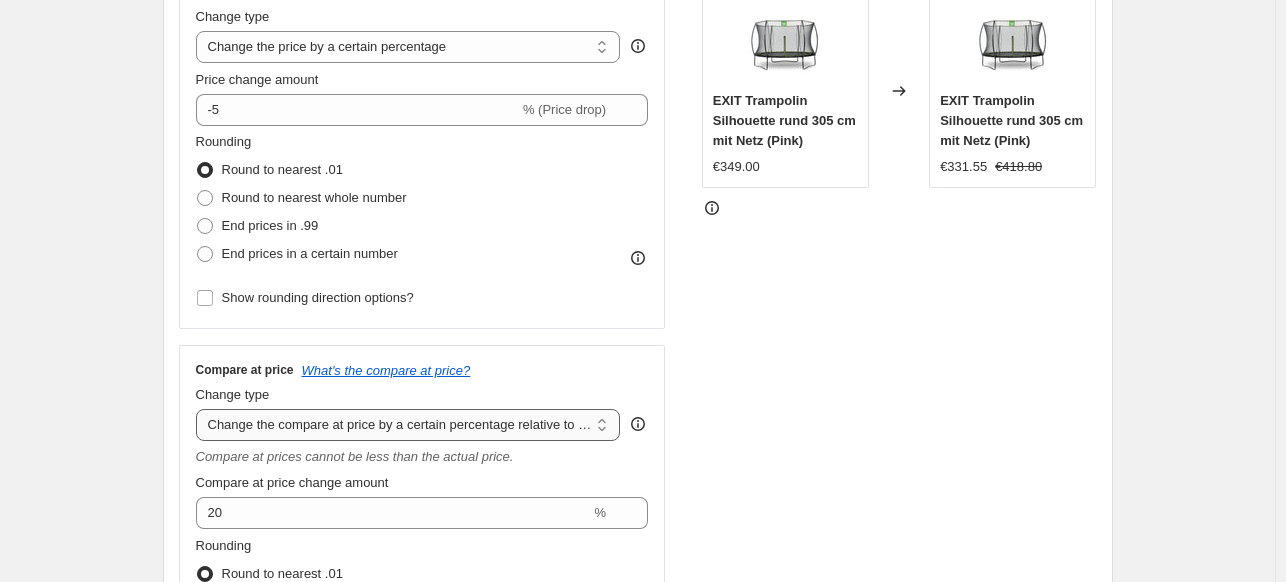 click on "Change the compare at price to the current price (sale) Change the compare at price to a certain amount Change the compare at price by a certain amount Change the compare at price by a certain percentage Change the compare at price by a certain amount relative to the actual price Change the compare at price by a certain percentage relative to the actual price Don't change the compare at price Remove the compare at price" at bounding box center (408, 425) 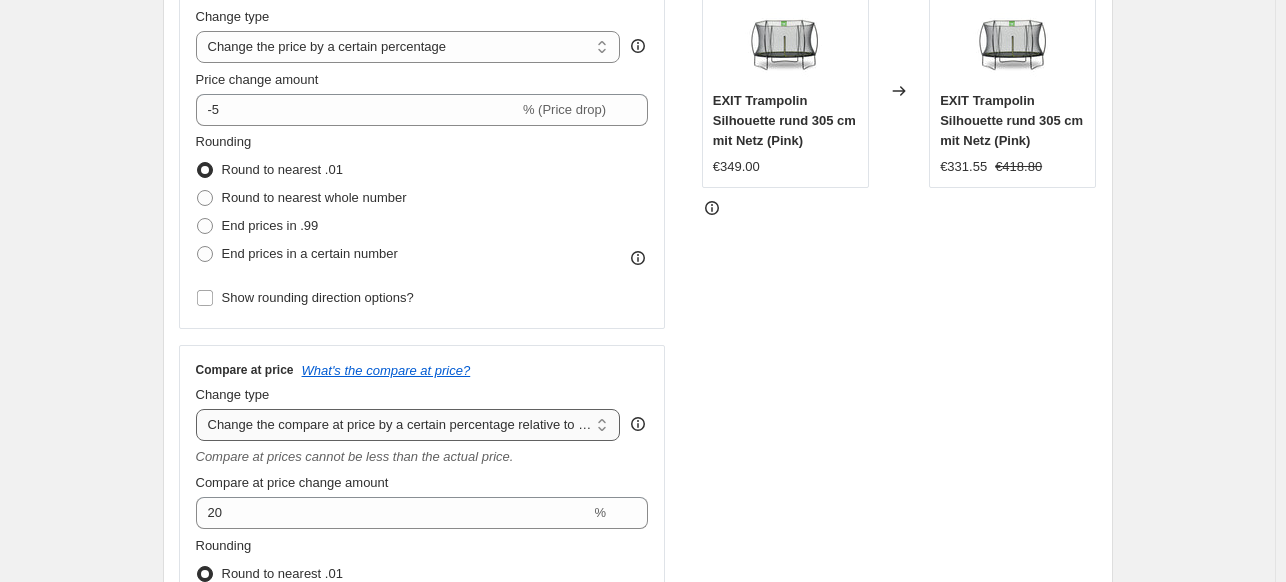 select on "ep" 